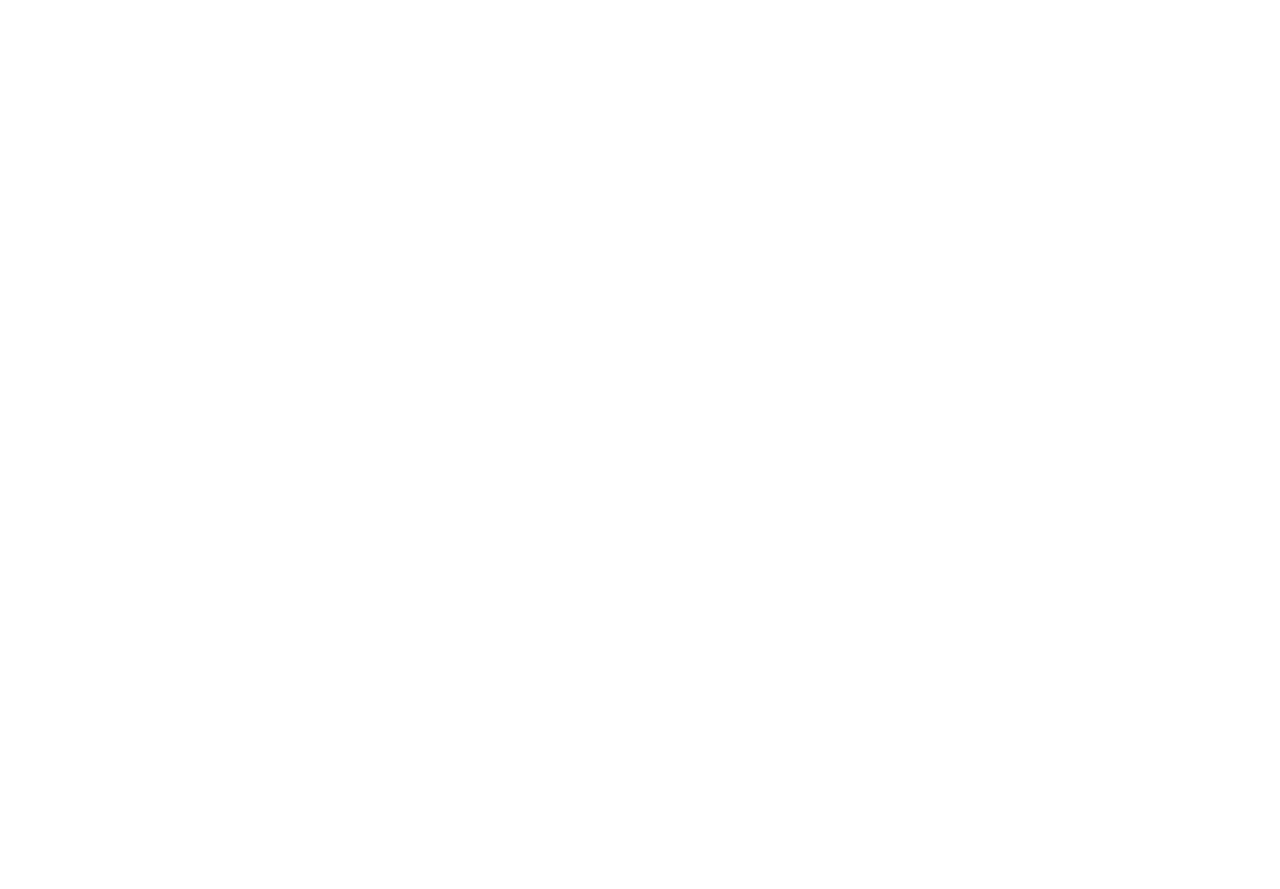 scroll, scrollTop: 0, scrollLeft: 0, axis: both 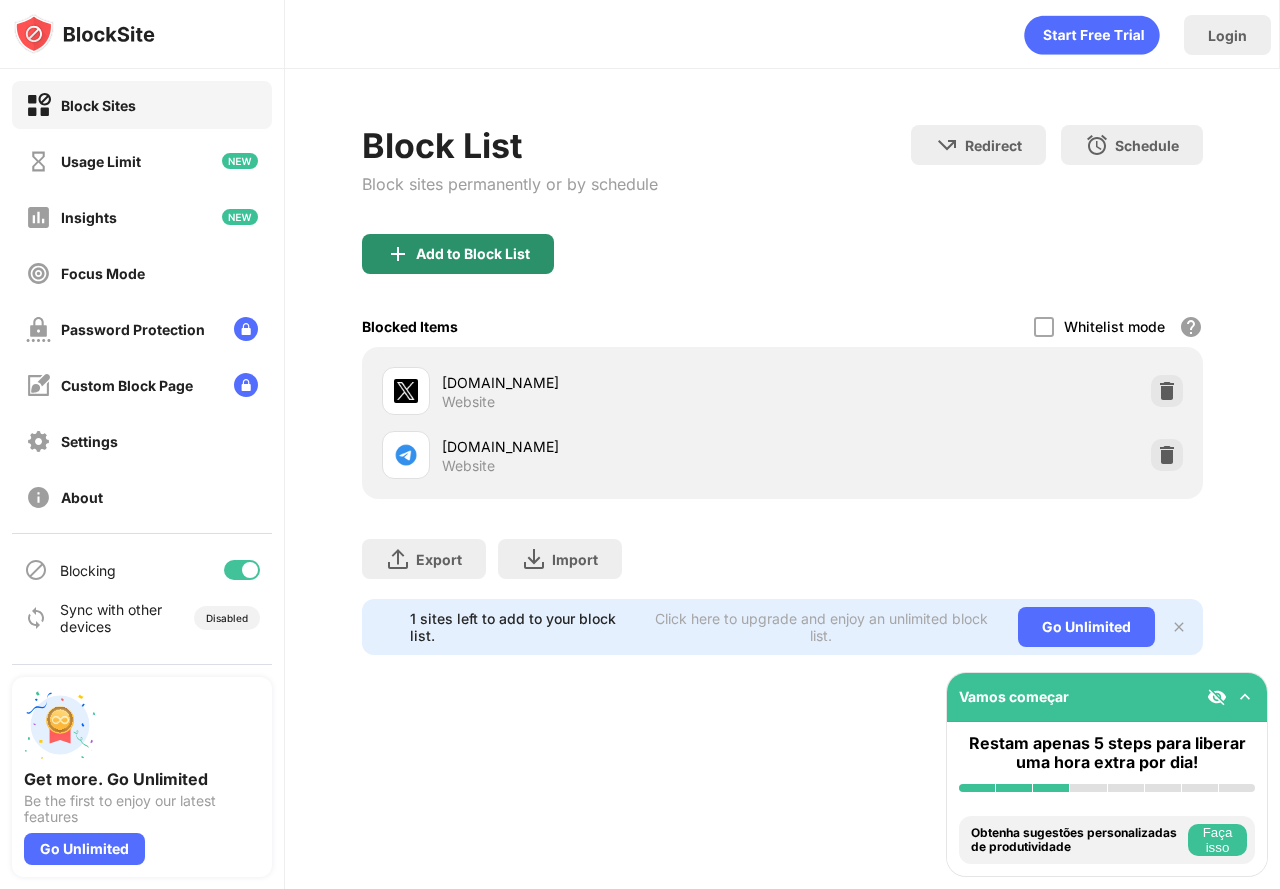 click on "Add to Block List" at bounding box center [473, 254] 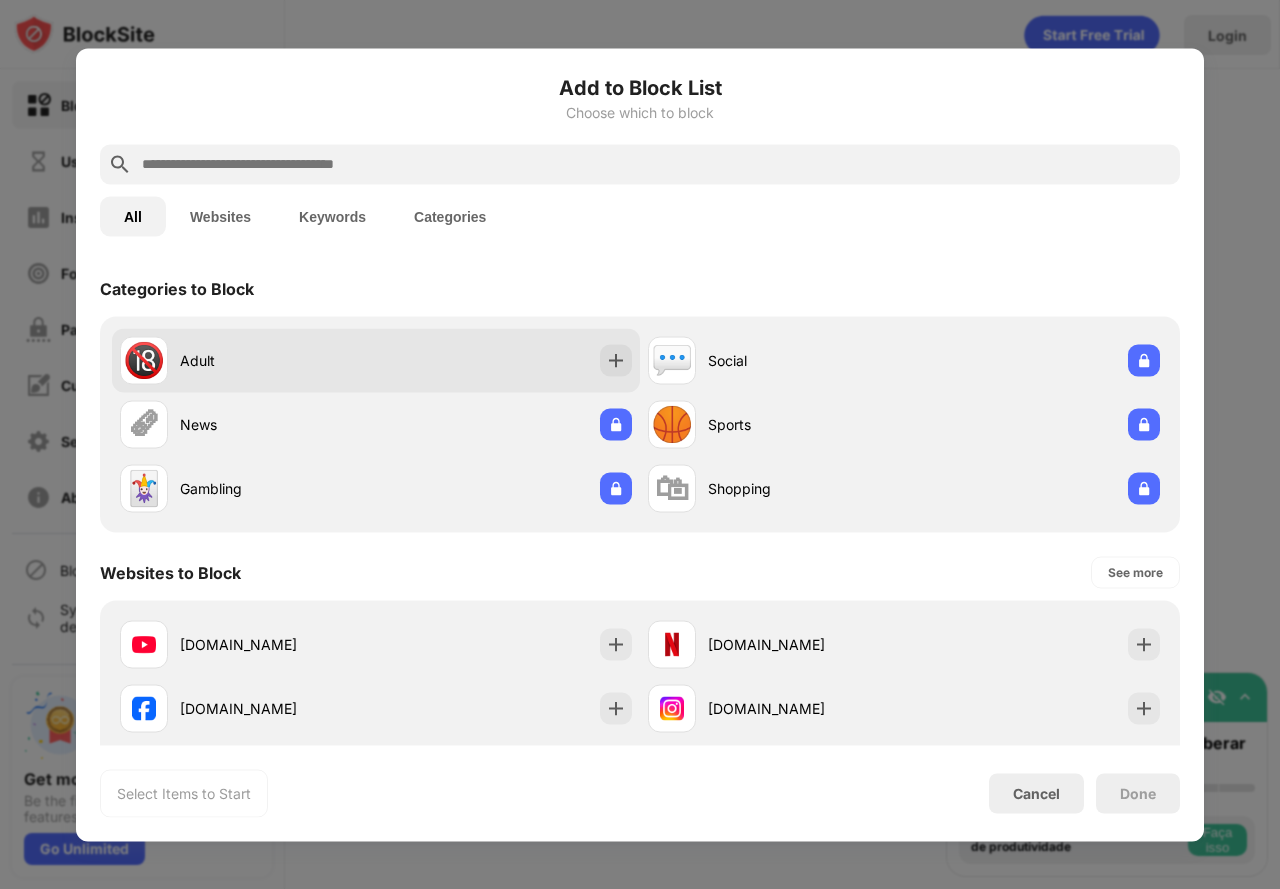 click on "Adult" at bounding box center [278, 360] 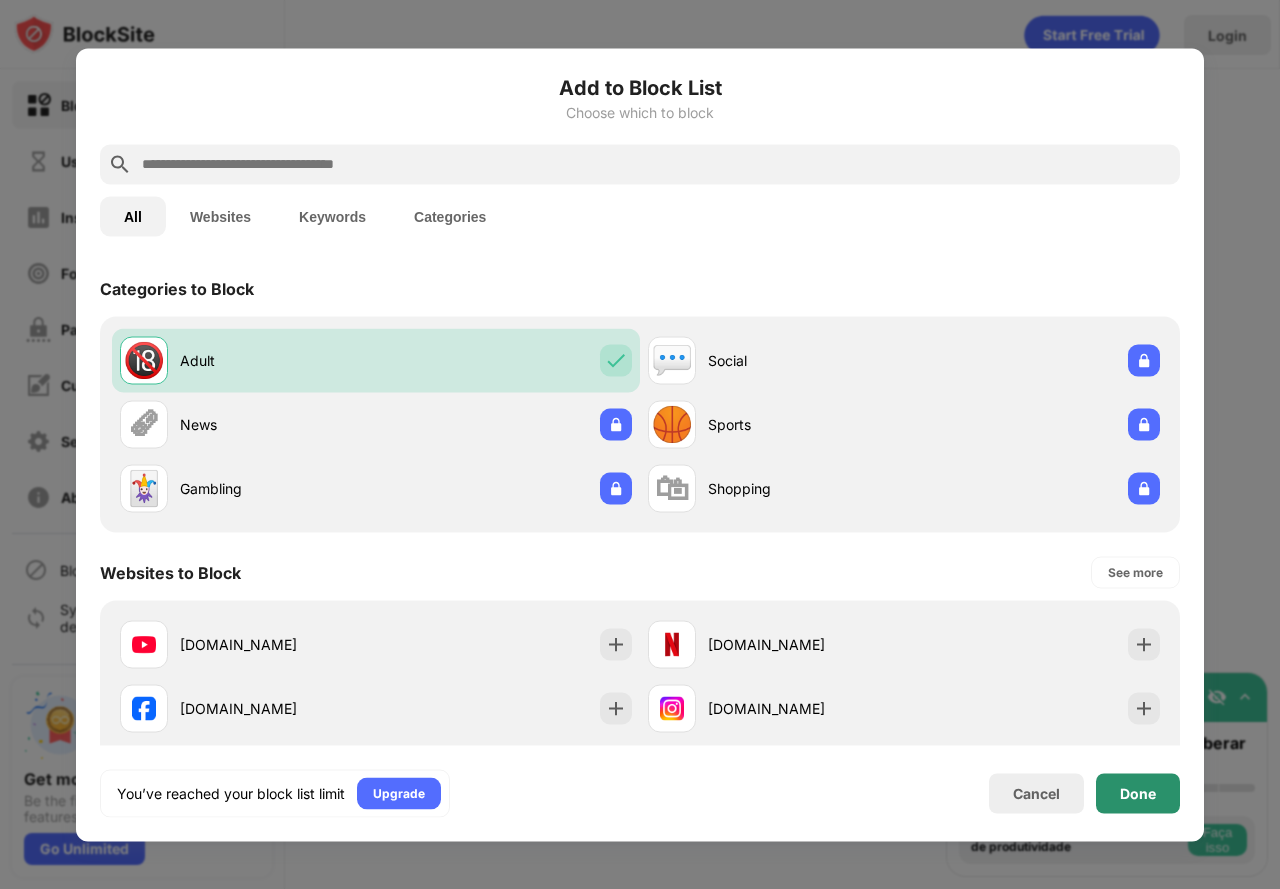 click on "Done" at bounding box center (1138, 793) 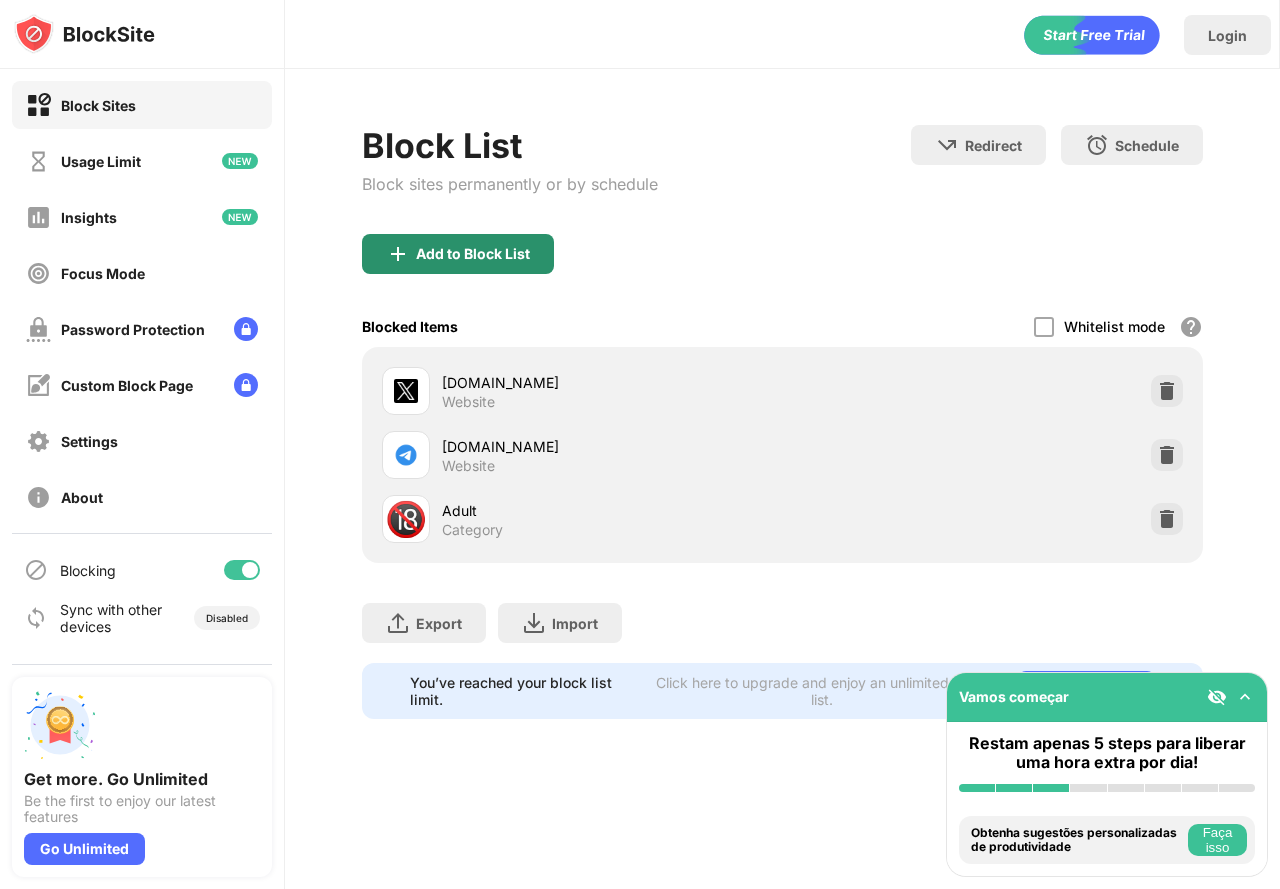 click on "Add to Block List" at bounding box center [458, 254] 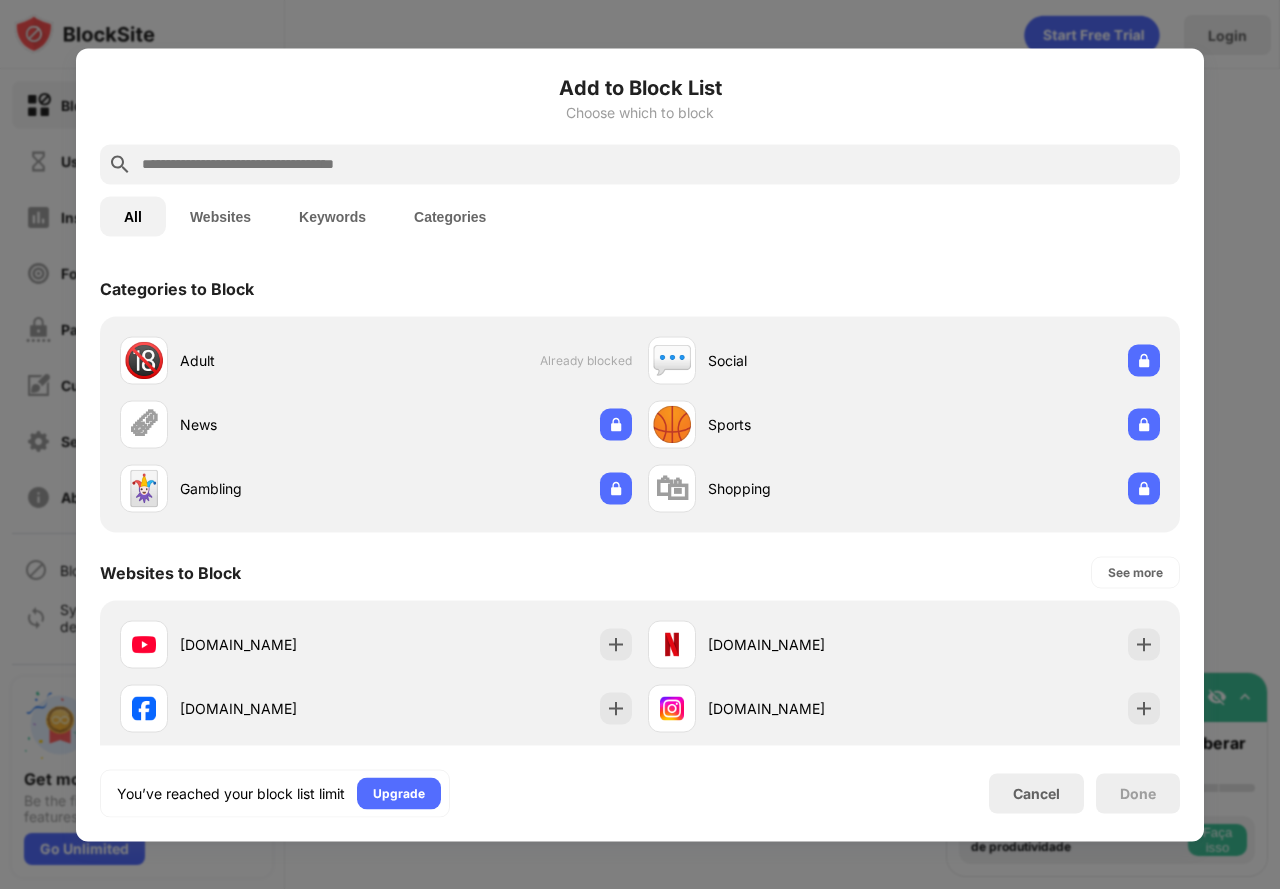 click at bounding box center (656, 164) 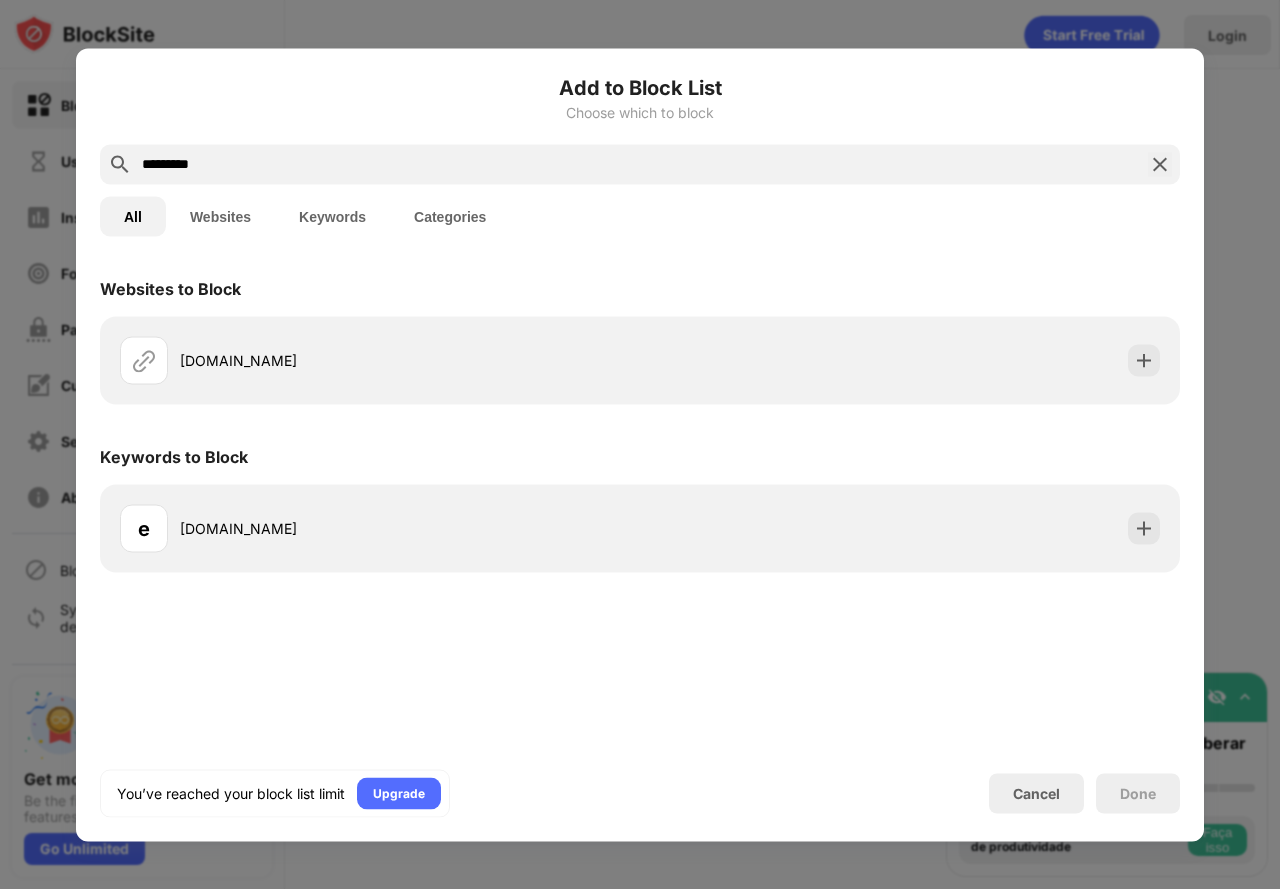 type on "*********" 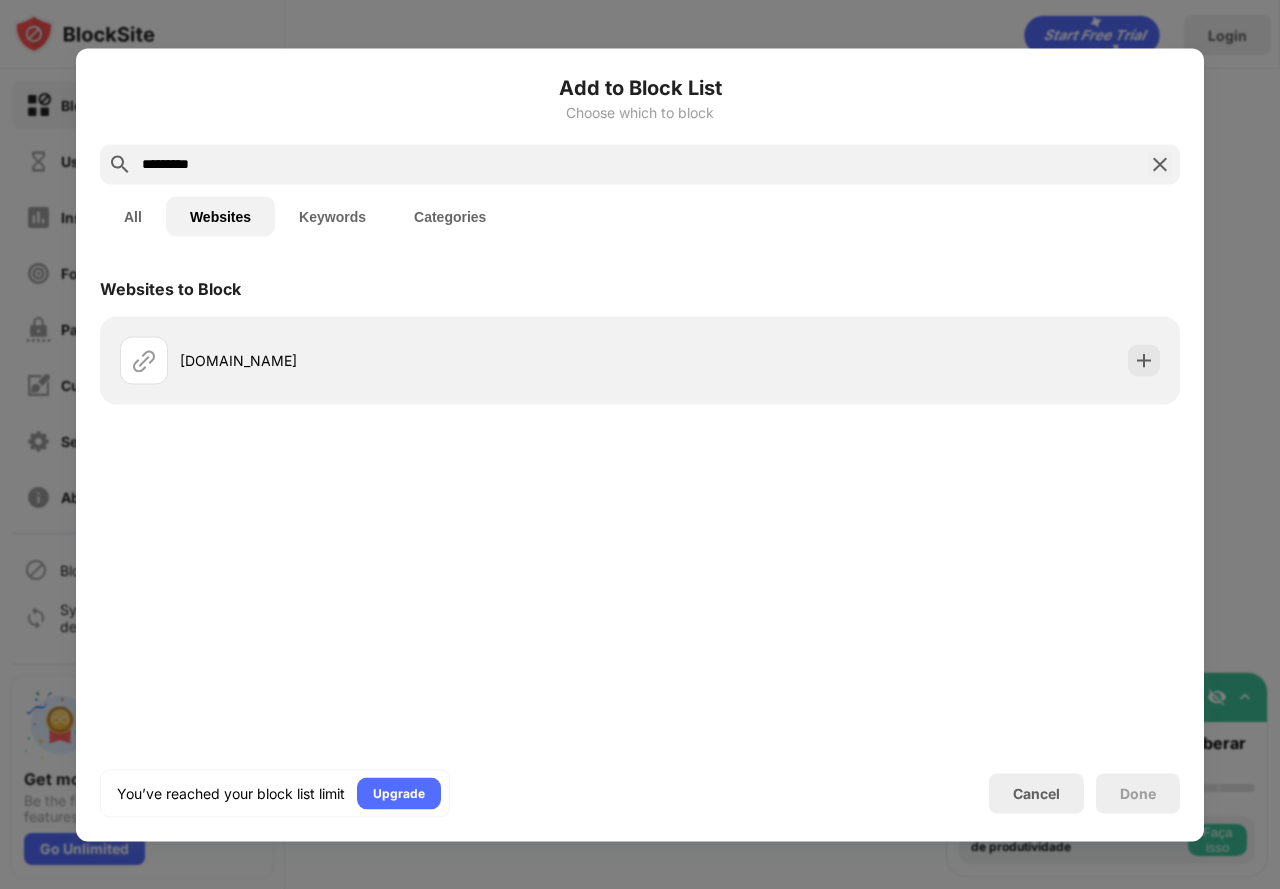 click on "All" at bounding box center (133, 216) 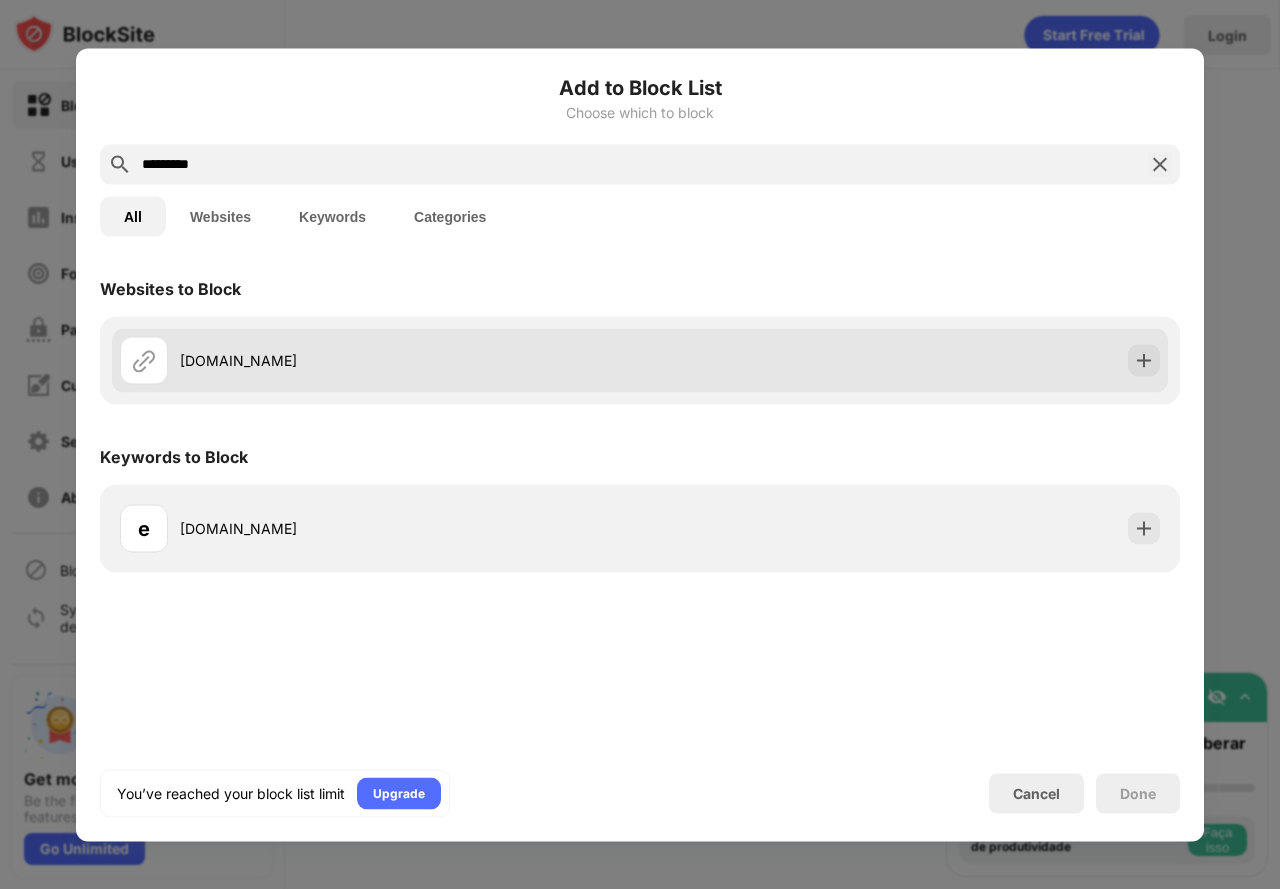 click on "erome.com" at bounding box center [410, 360] 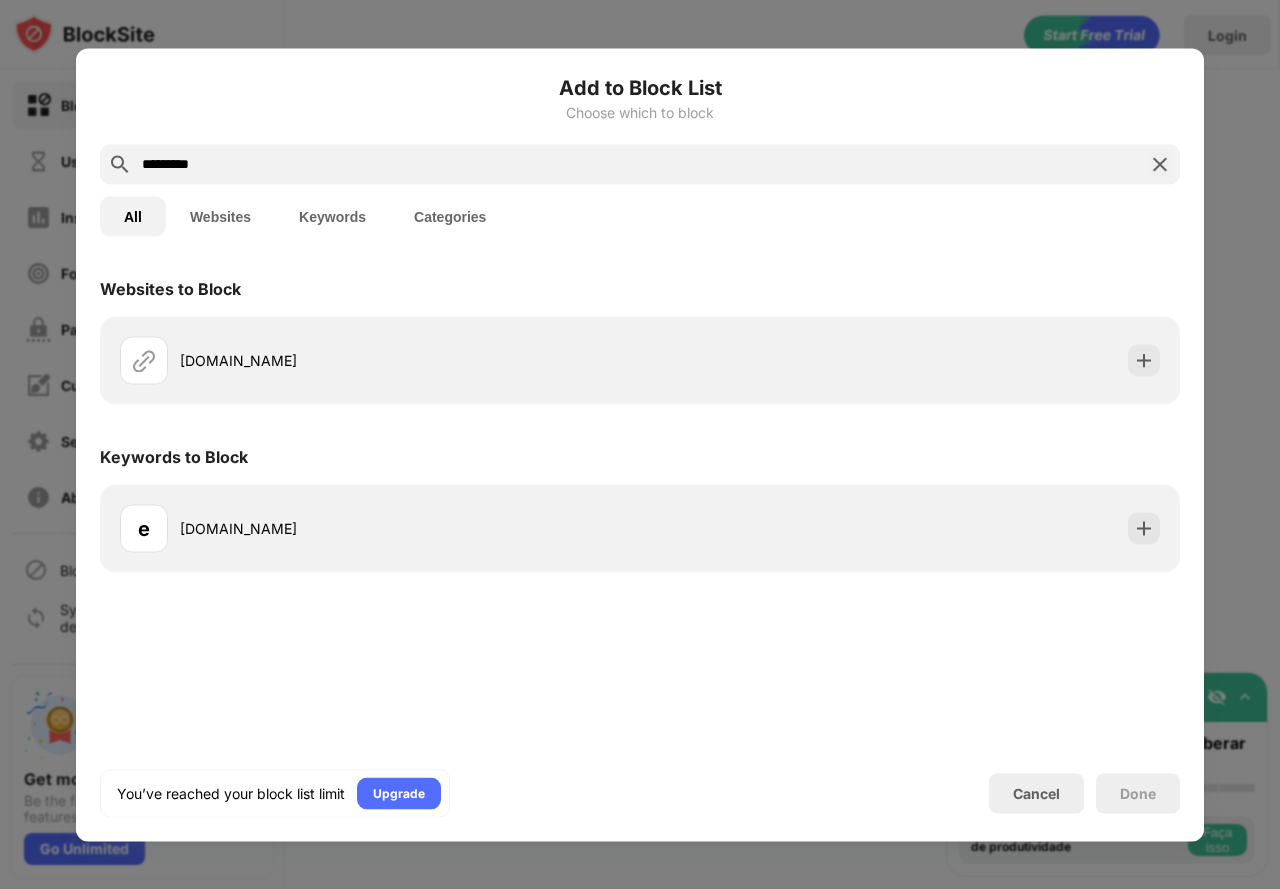 click at bounding box center [1160, 164] 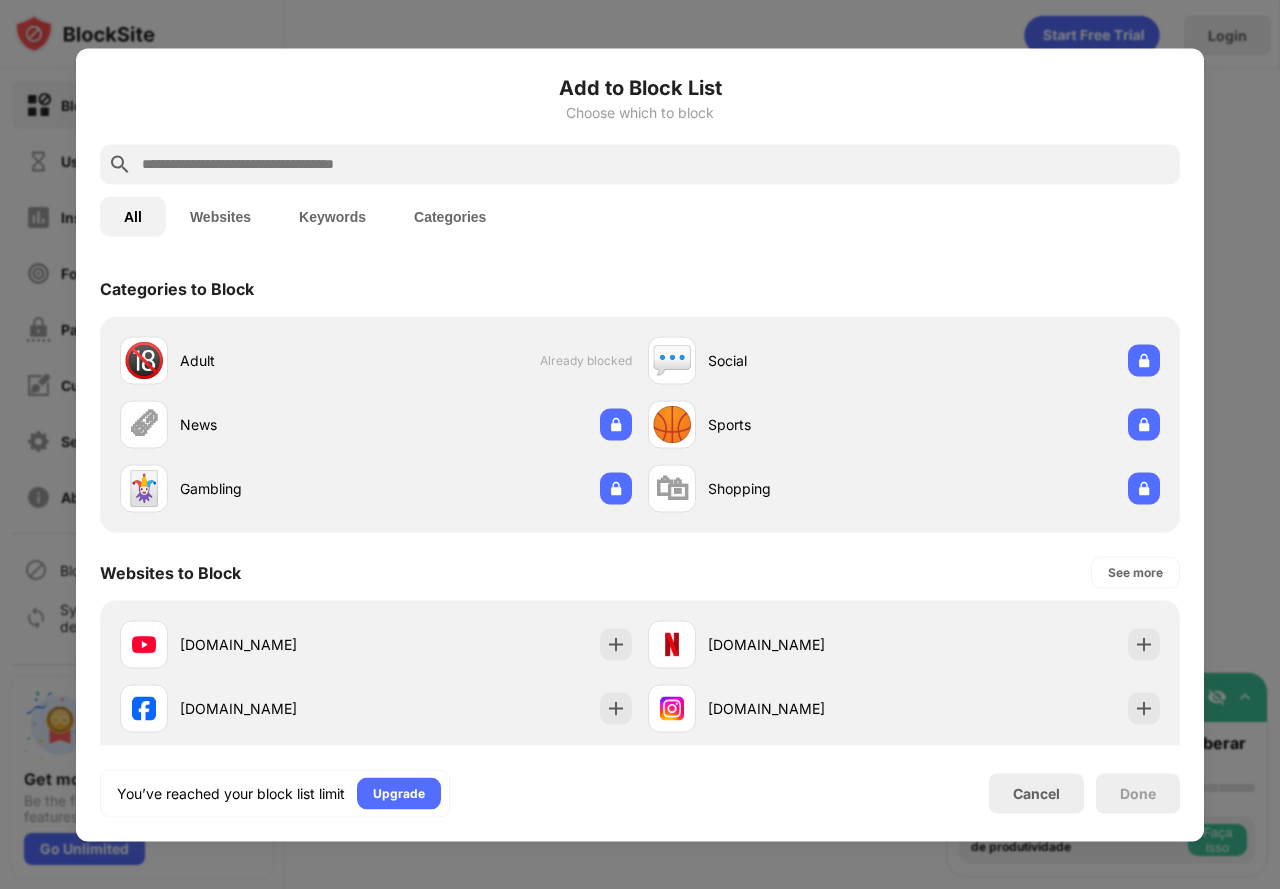 click at bounding box center (640, 444) 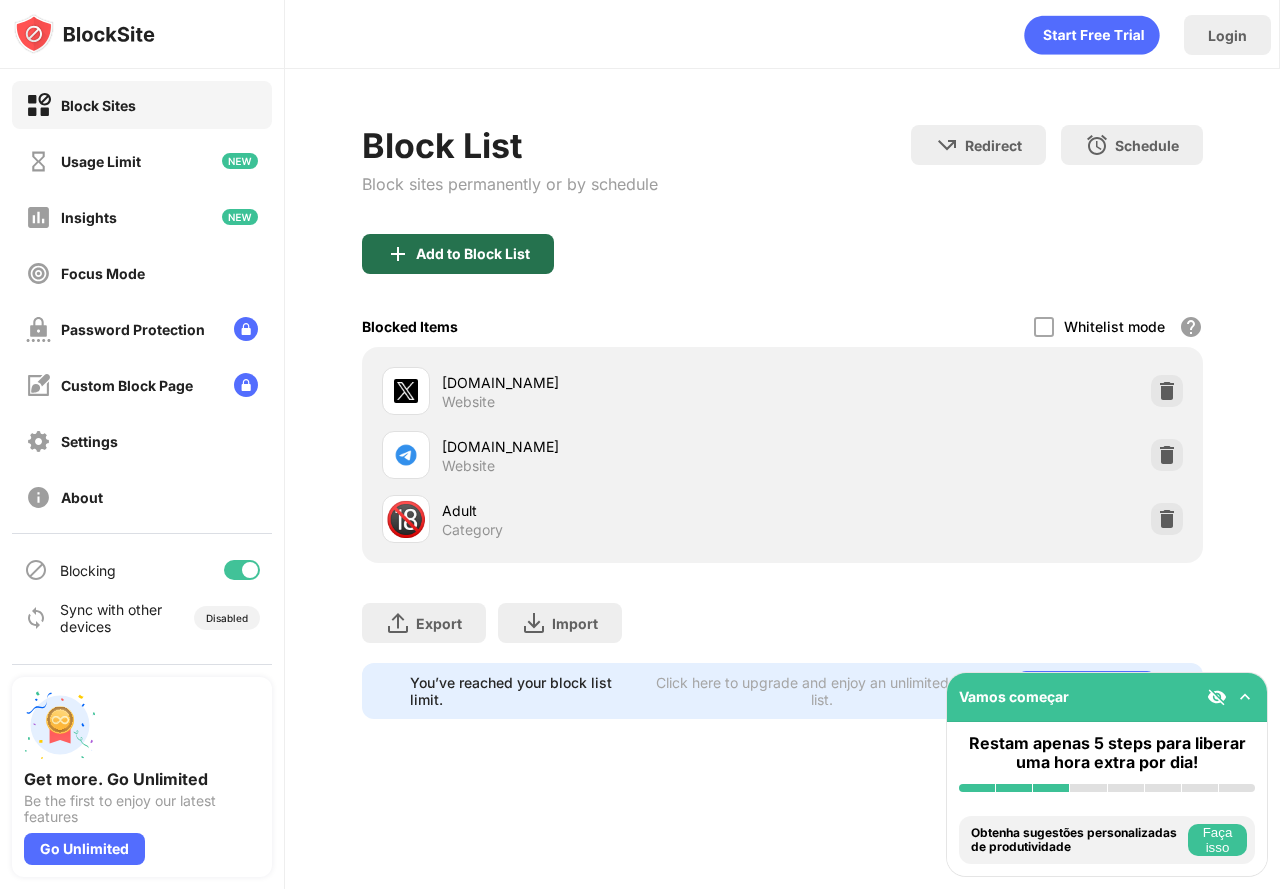 click on "Add to Block List" at bounding box center (473, 254) 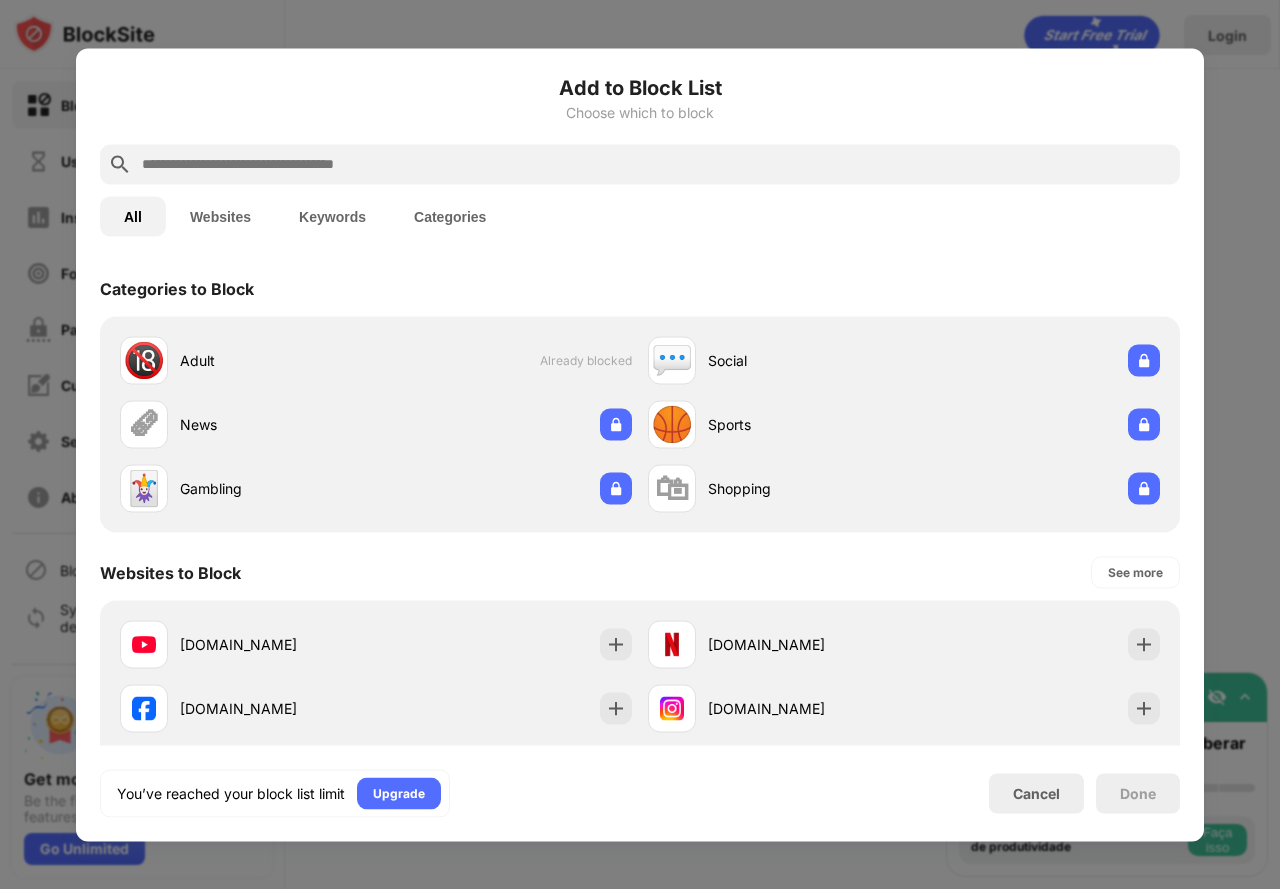 click at bounding box center [656, 164] 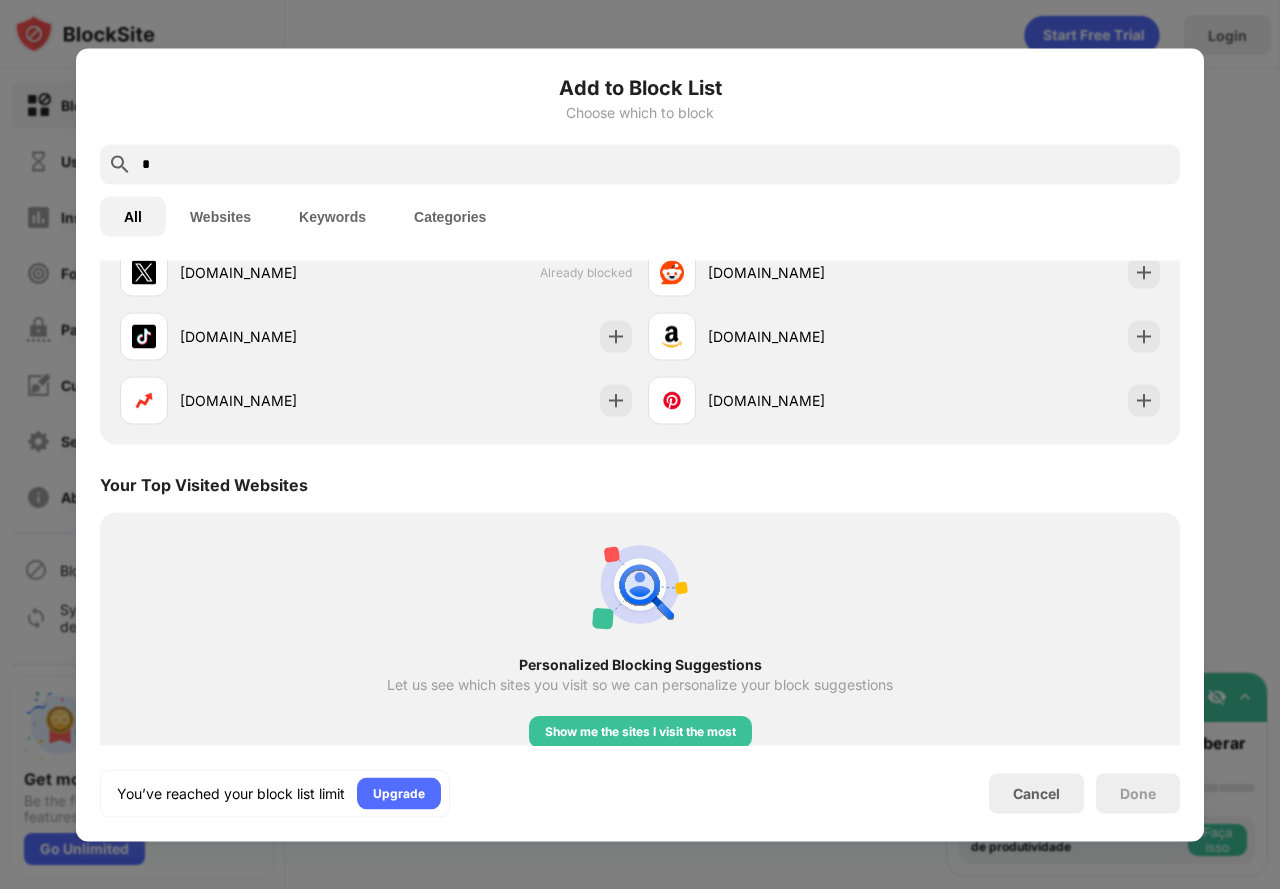 scroll, scrollTop: 0, scrollLeft: 0, axis: both 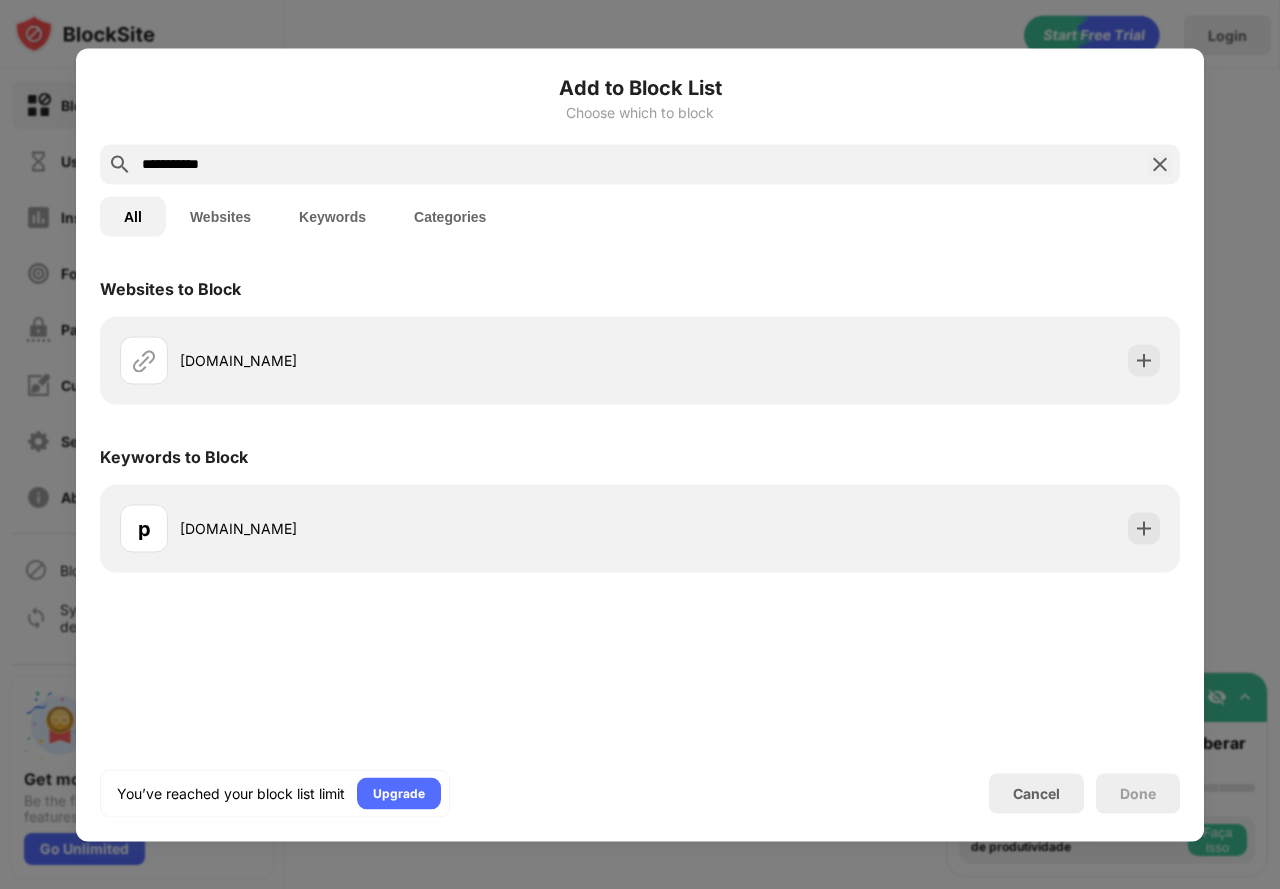 type on "**********" 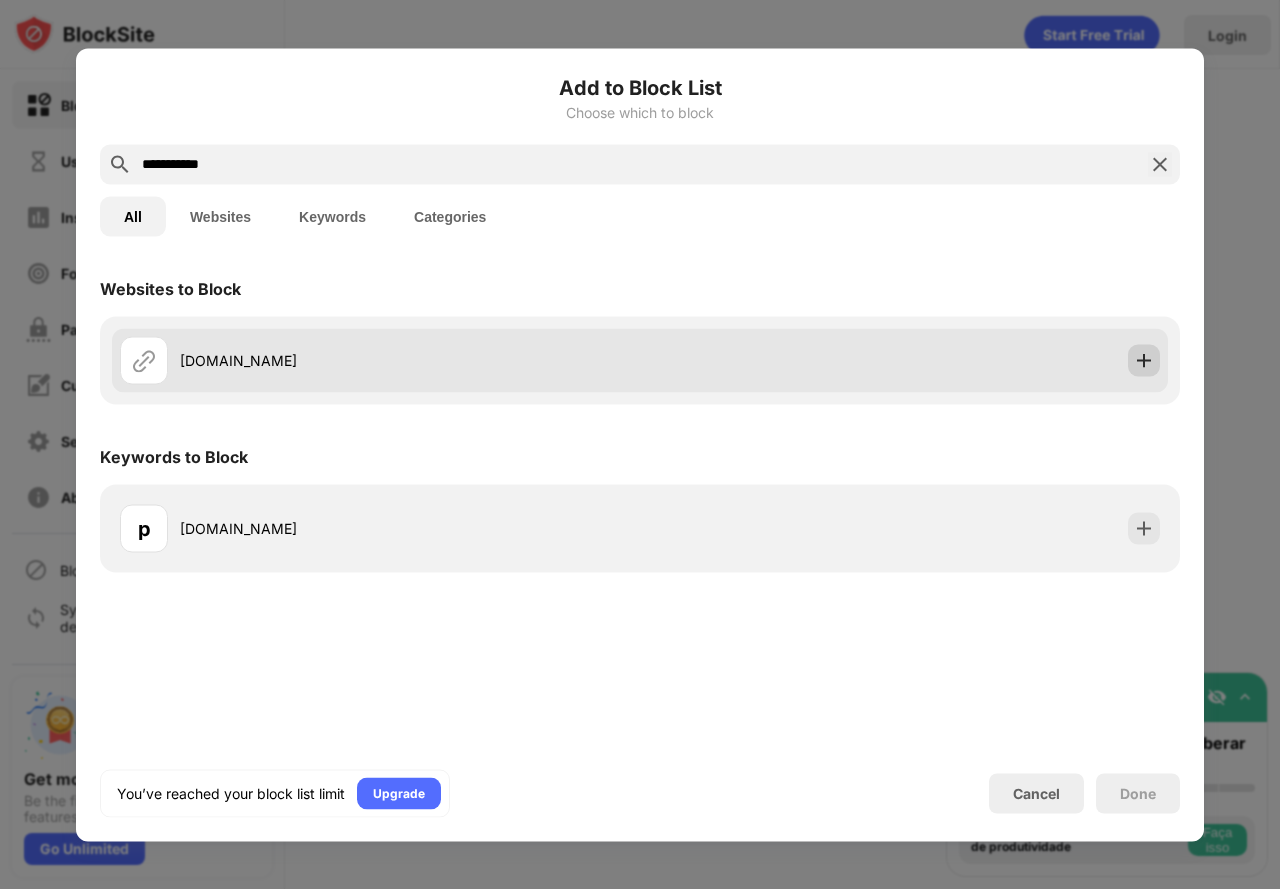 click at bounding box center (1144, 360) 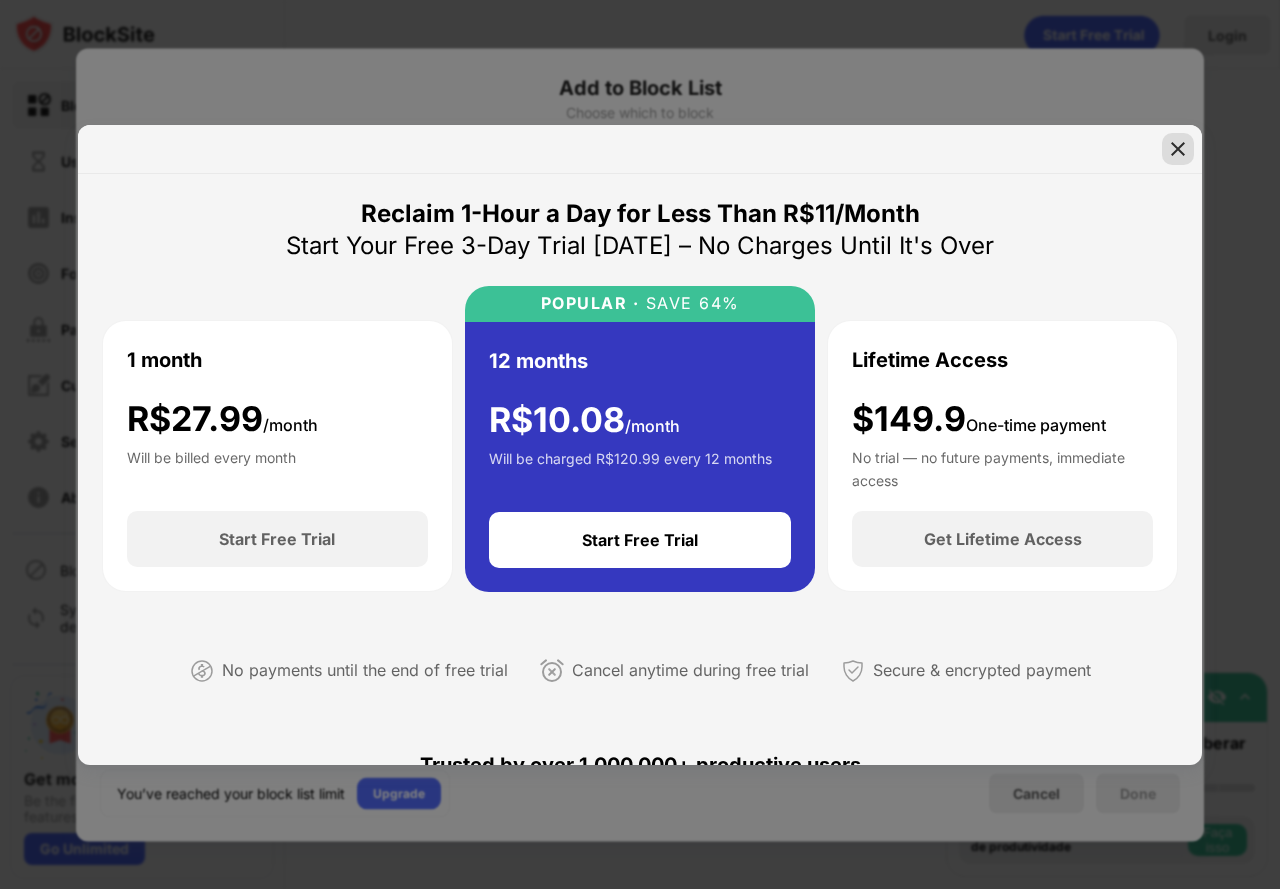 click at bounding box center (1178, 149) 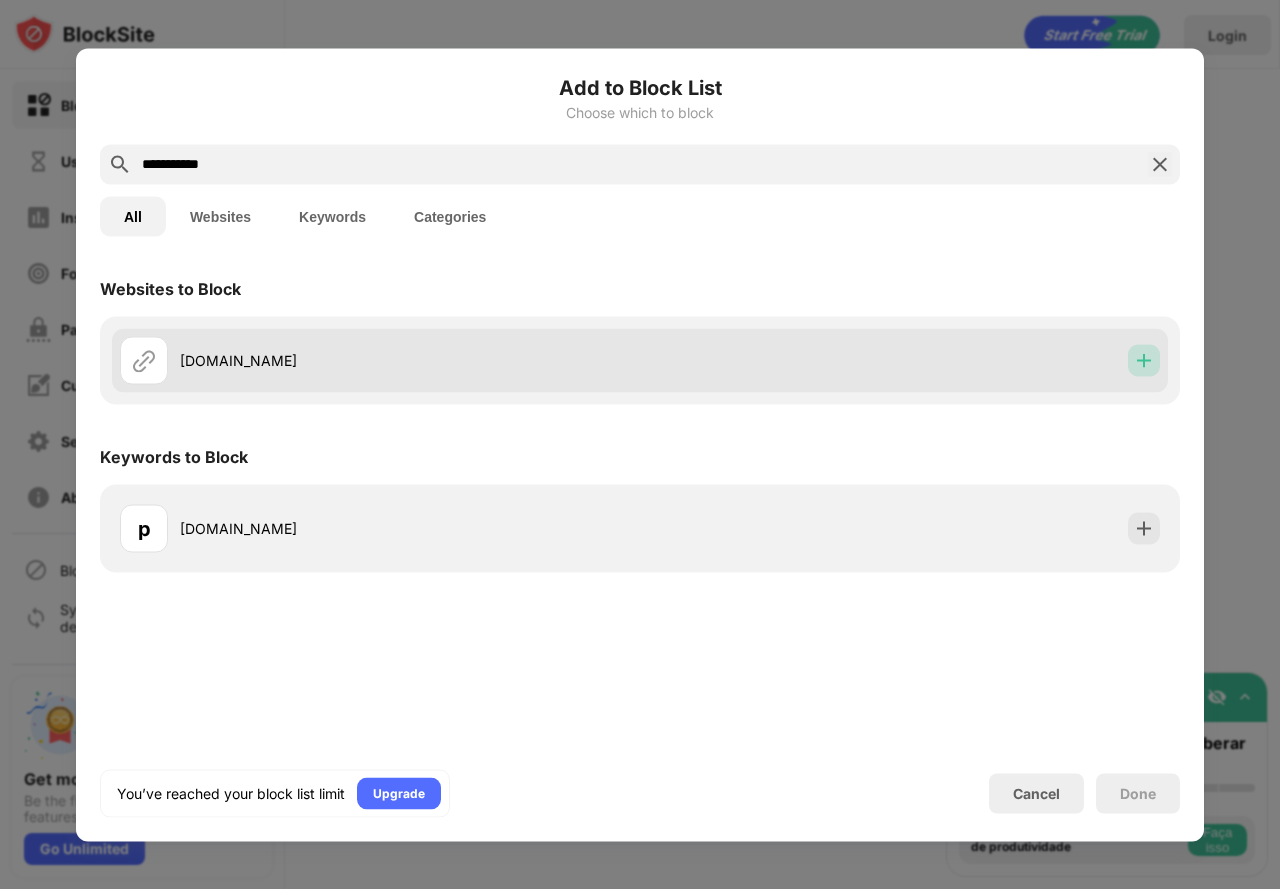 click at bounding box center (1144, 360) 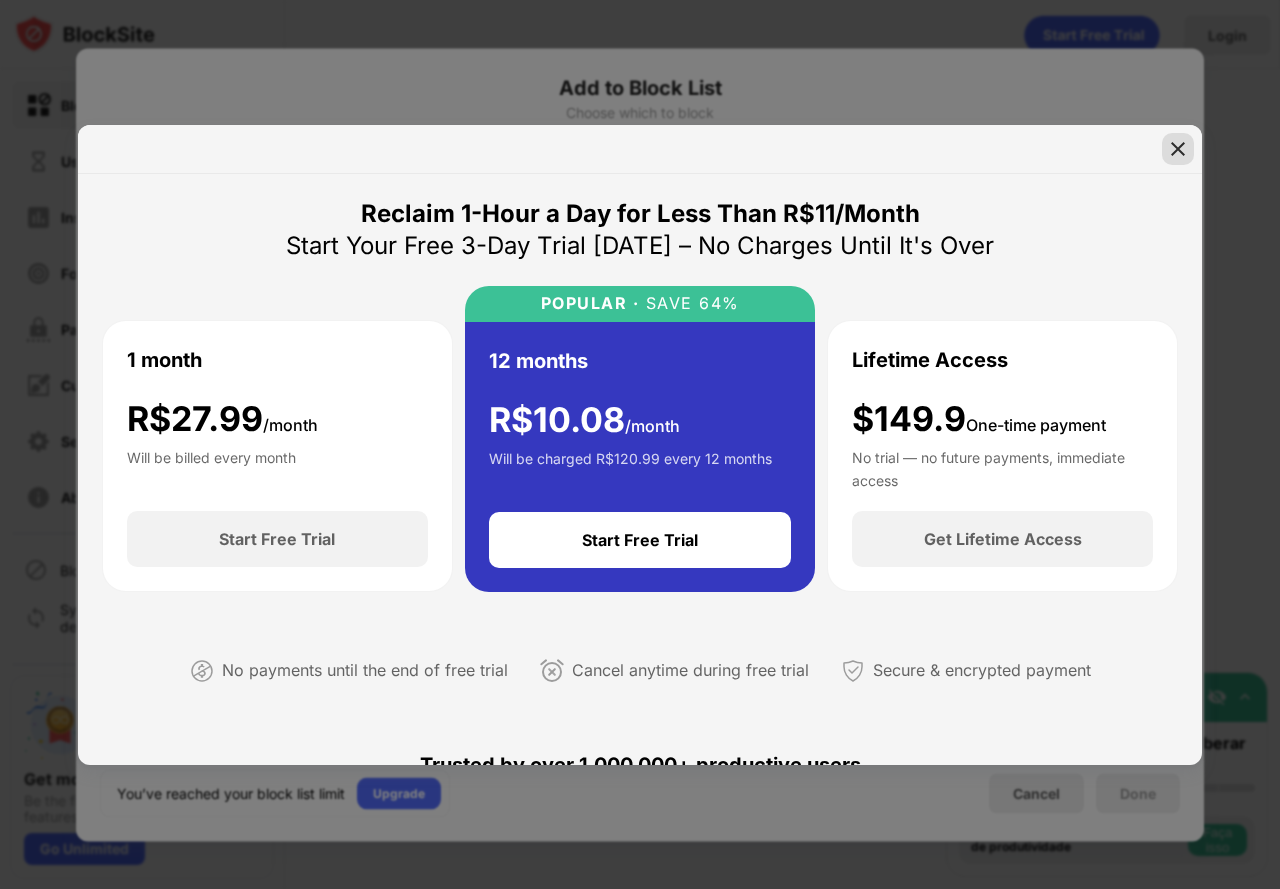 click at bounding box center [1178, 149] 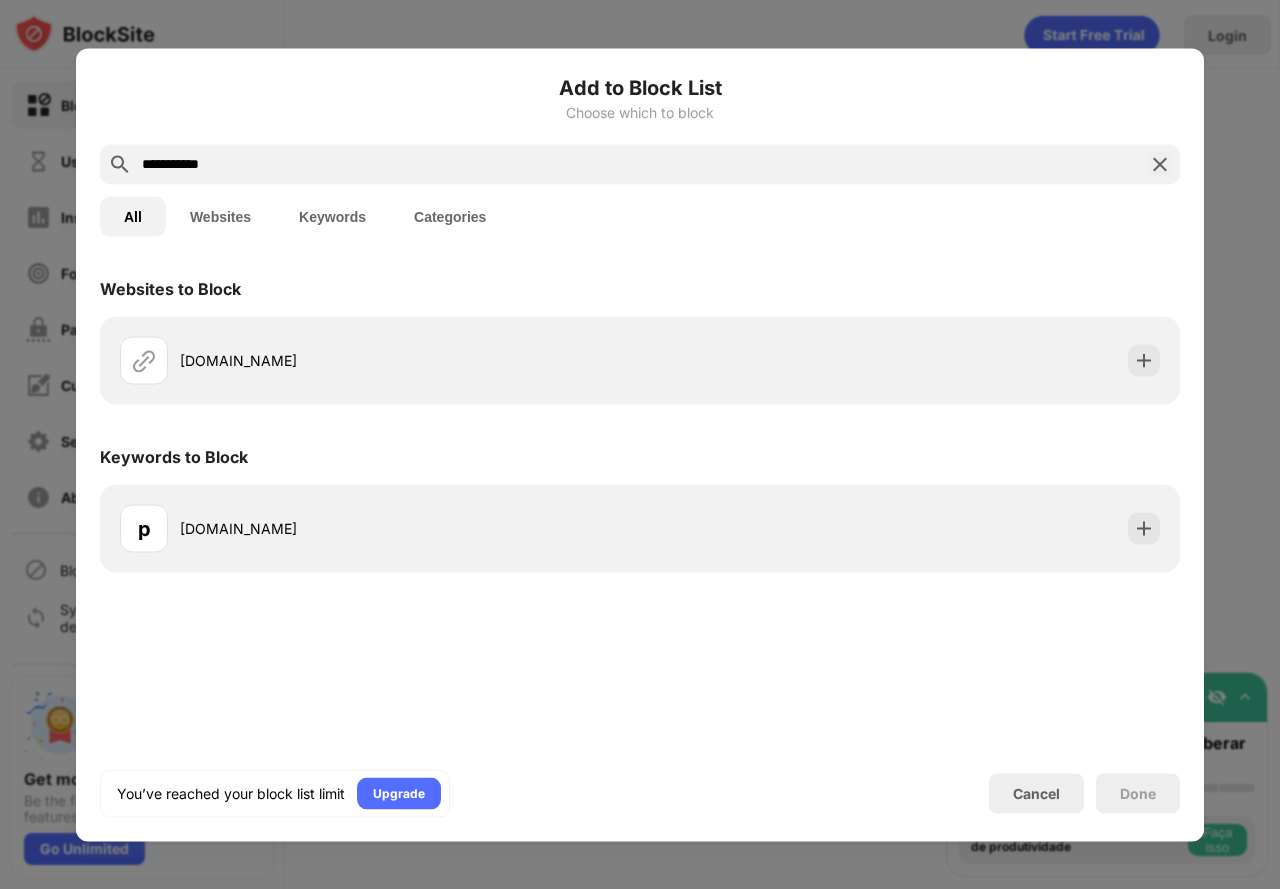 click on "All Websites Keywords Categories" at bounding box center [640, 216] 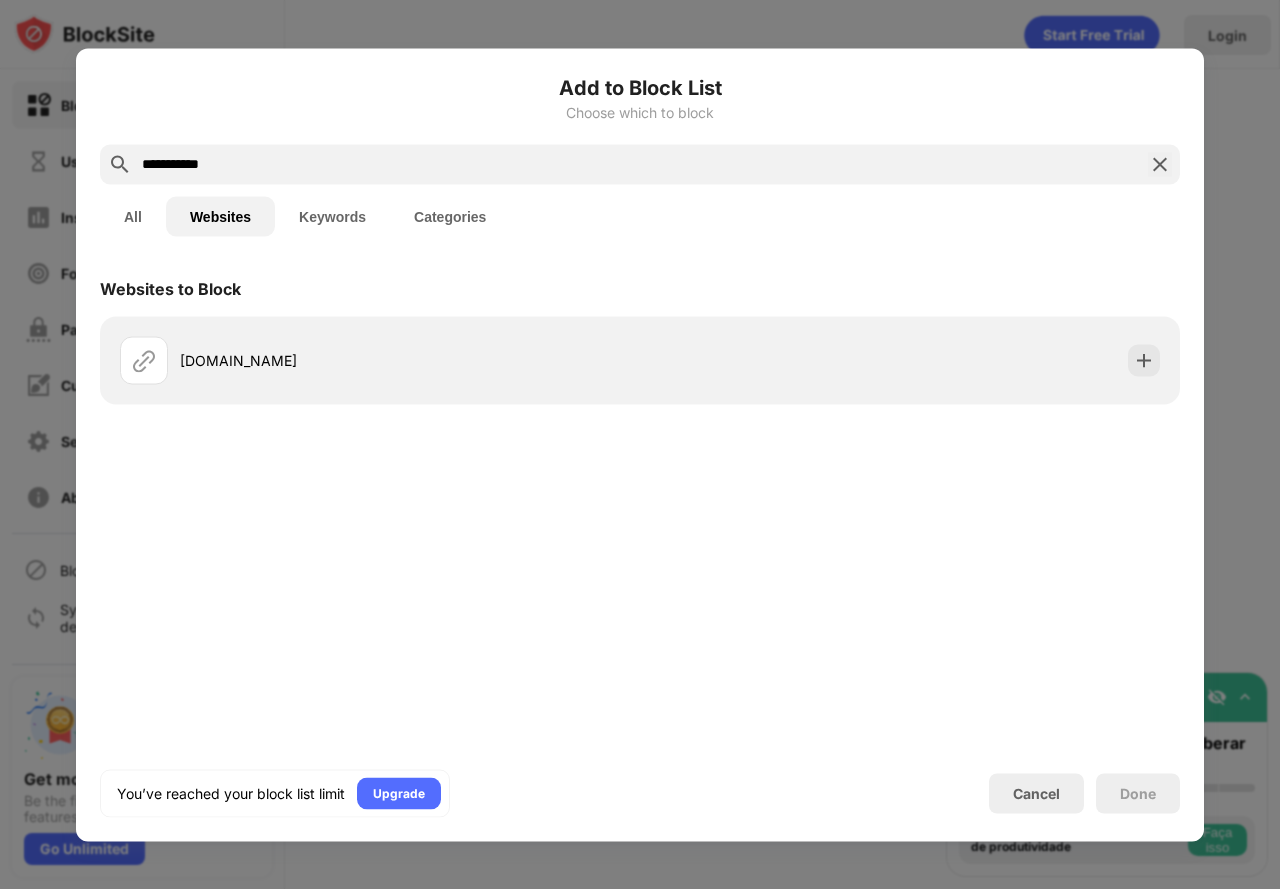 click on "Keywords" at bounding box center (332, 216) 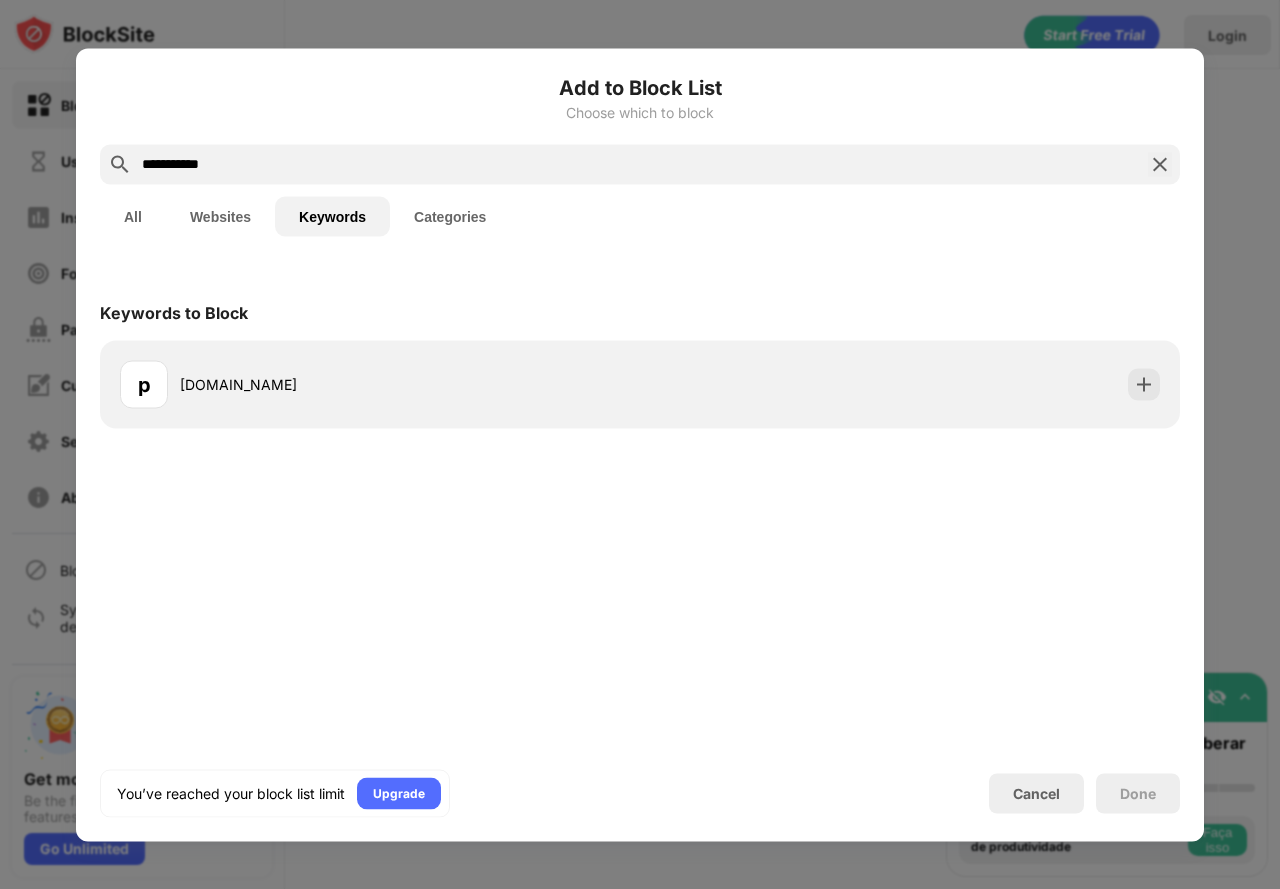 click on "Categories" at bounding box center [450, 216] 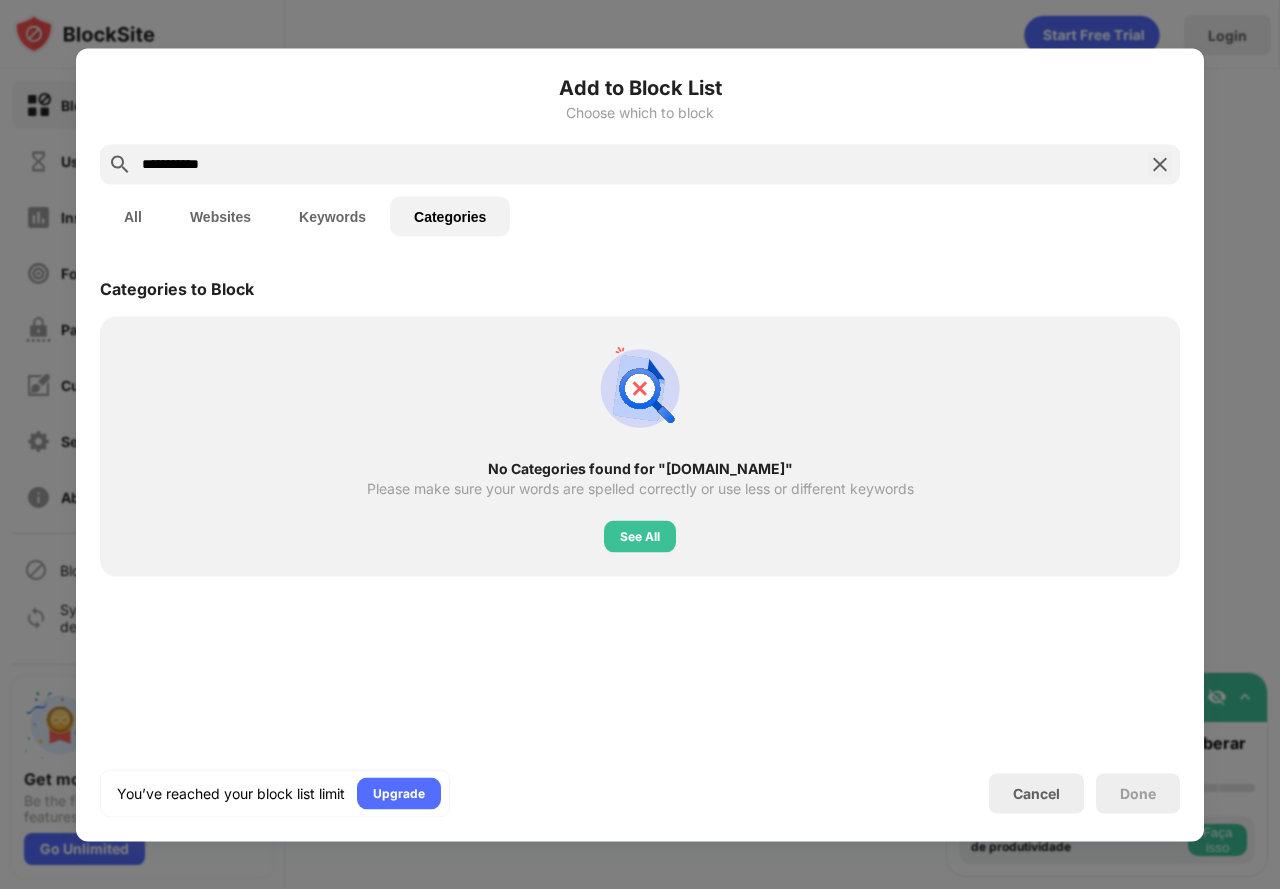 drag, startPoint x: 344, startPoint y: 167, endPoint x: 121, endPoint y: 178, distance: 223.27113 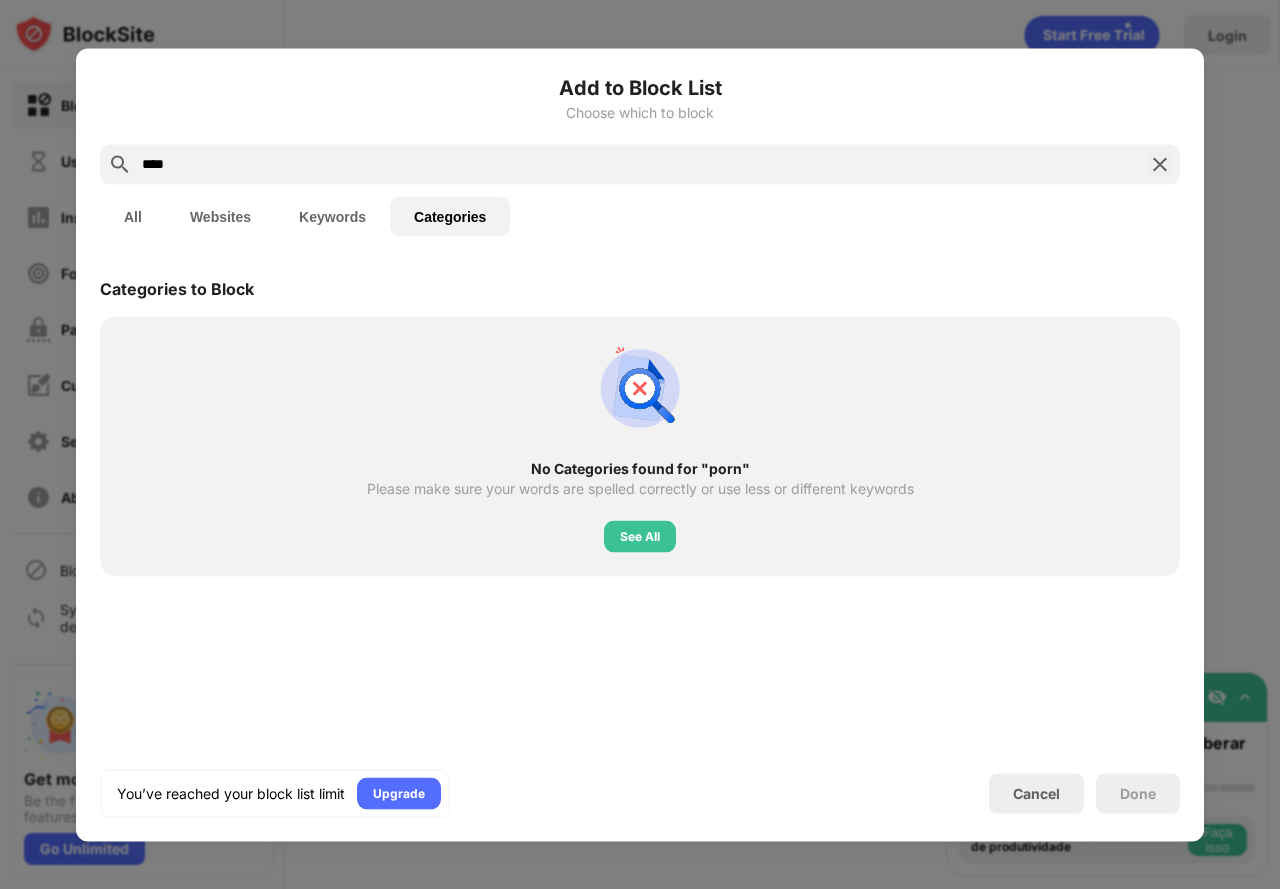 type on "****" 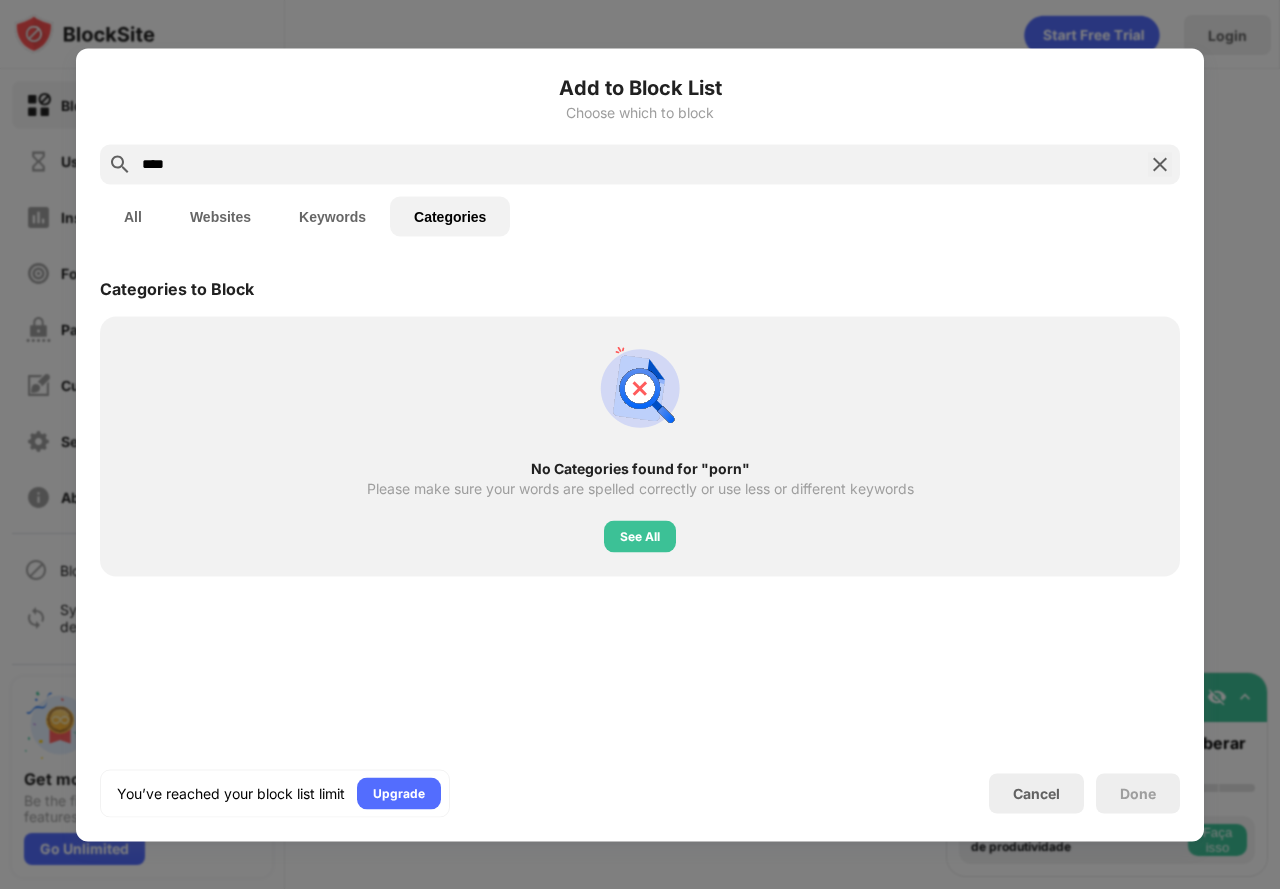 click at bounding box center [1160, 164] 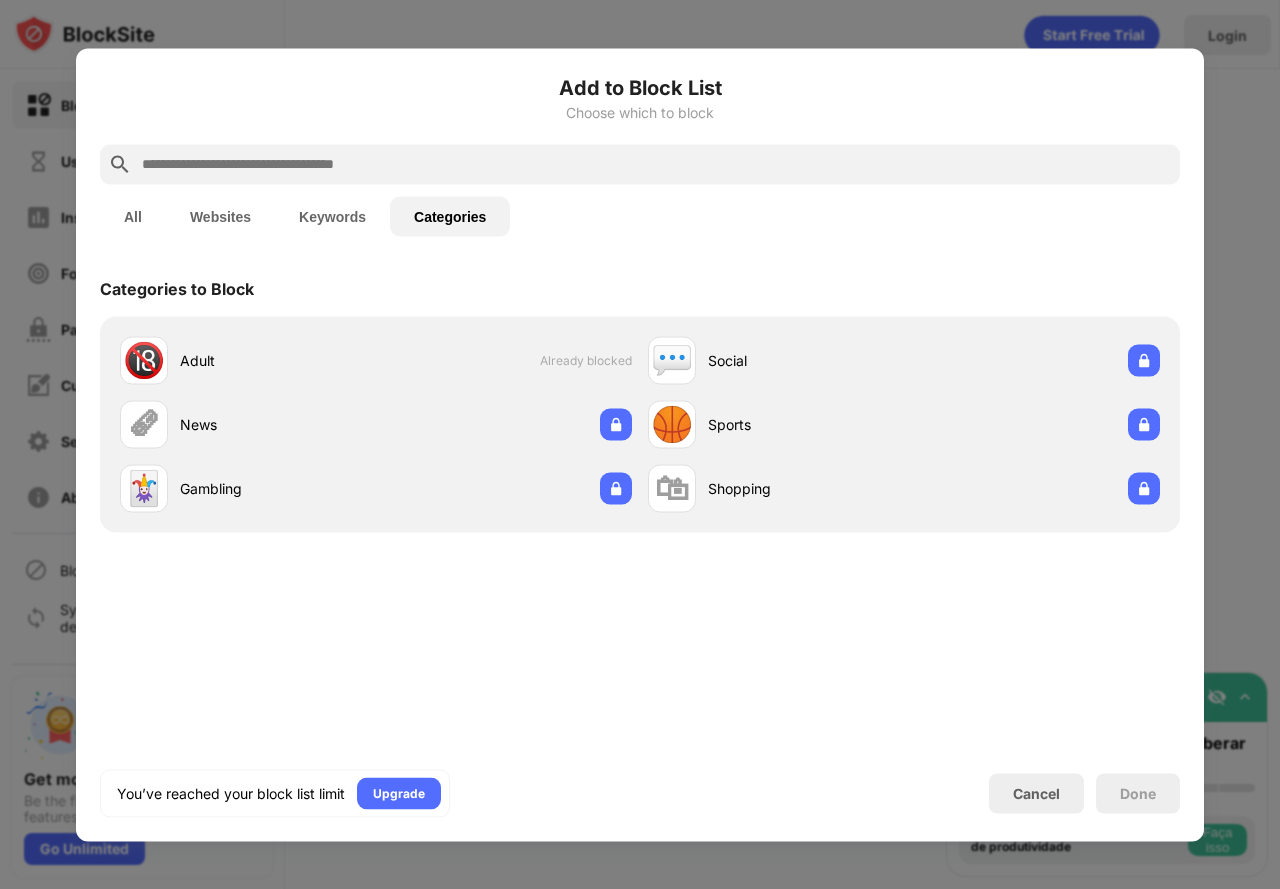 click at bounding box center (640, 444) 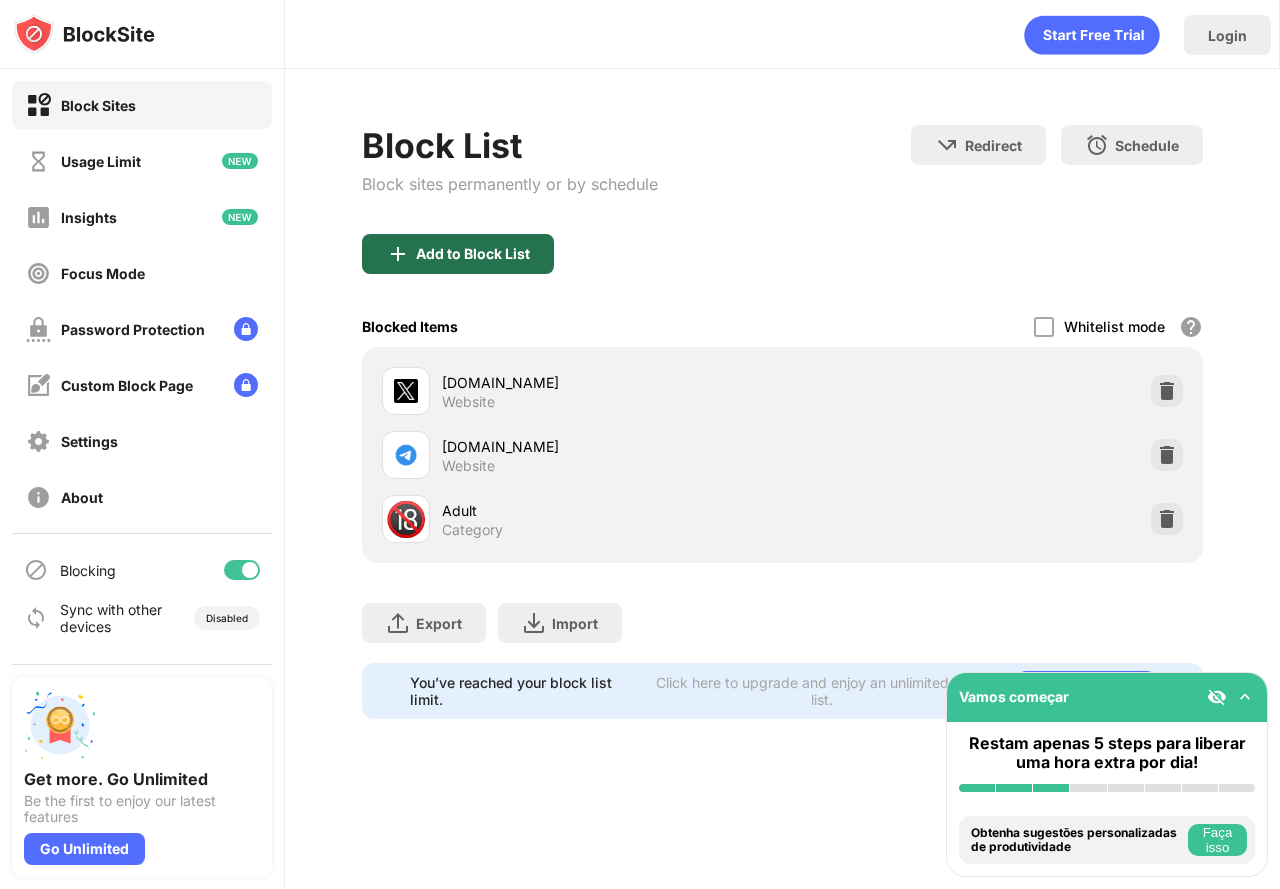 click on "Add to Block List" at bounding box center [458, 254] 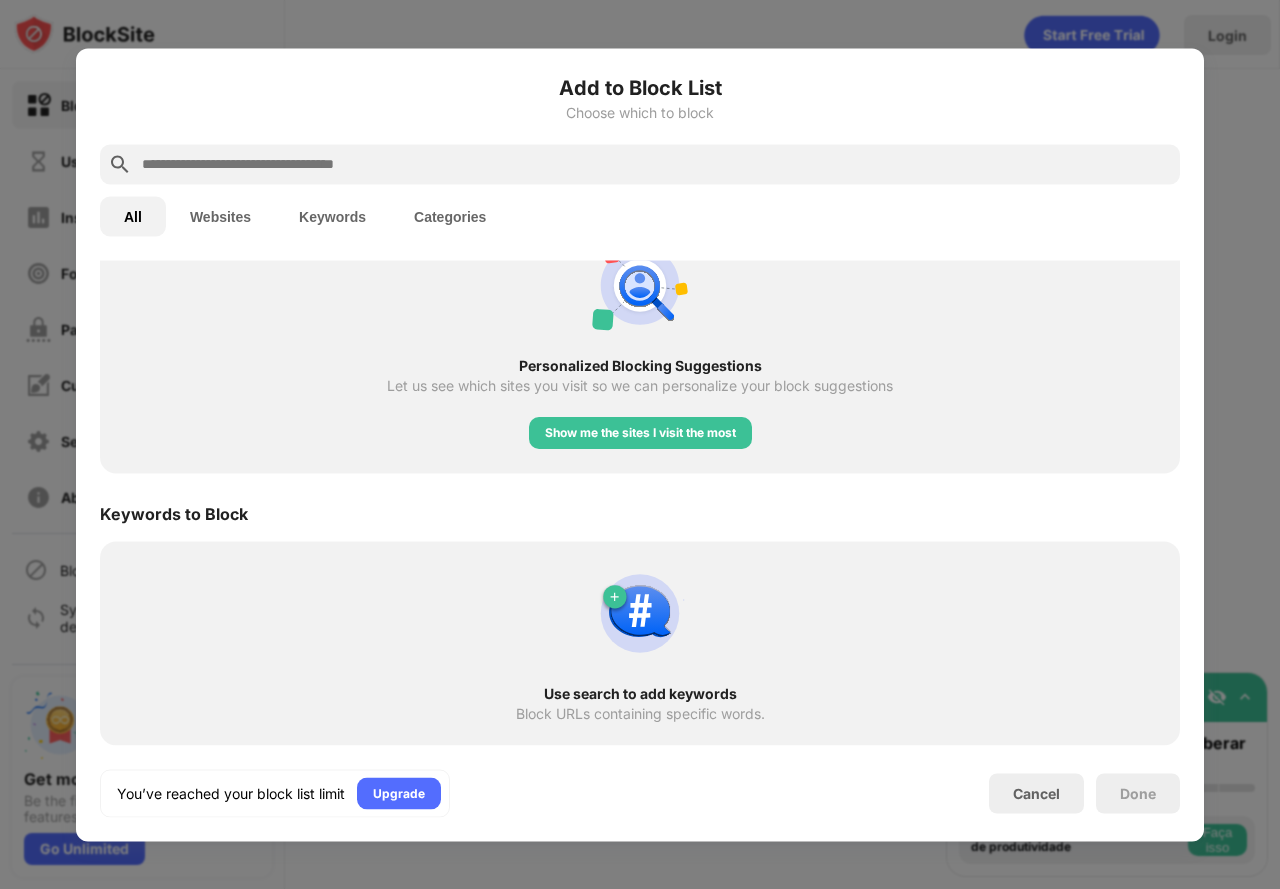 scroll, scrollTop: 699, scrollLeft: 0, axis: vertical 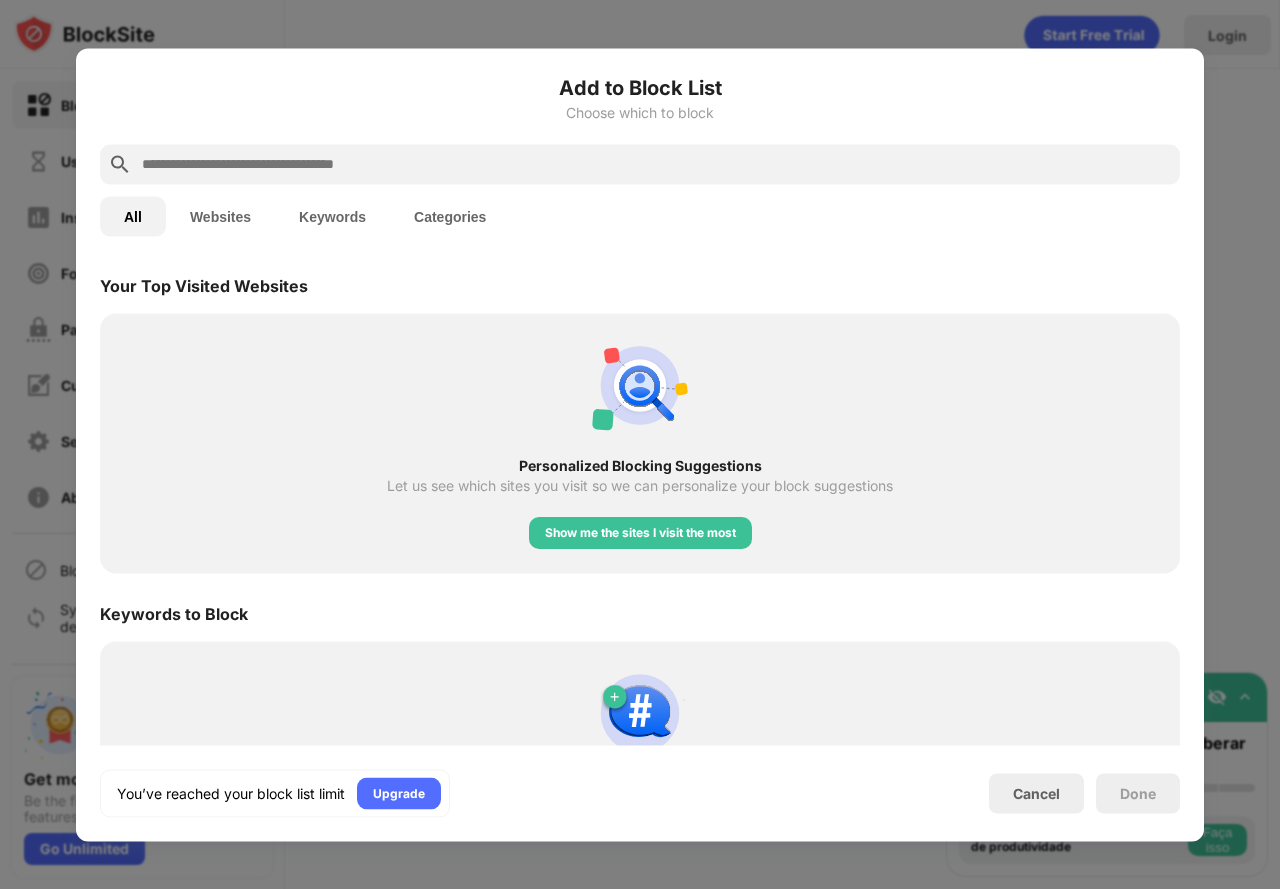 click at bounding box center (640, 444) 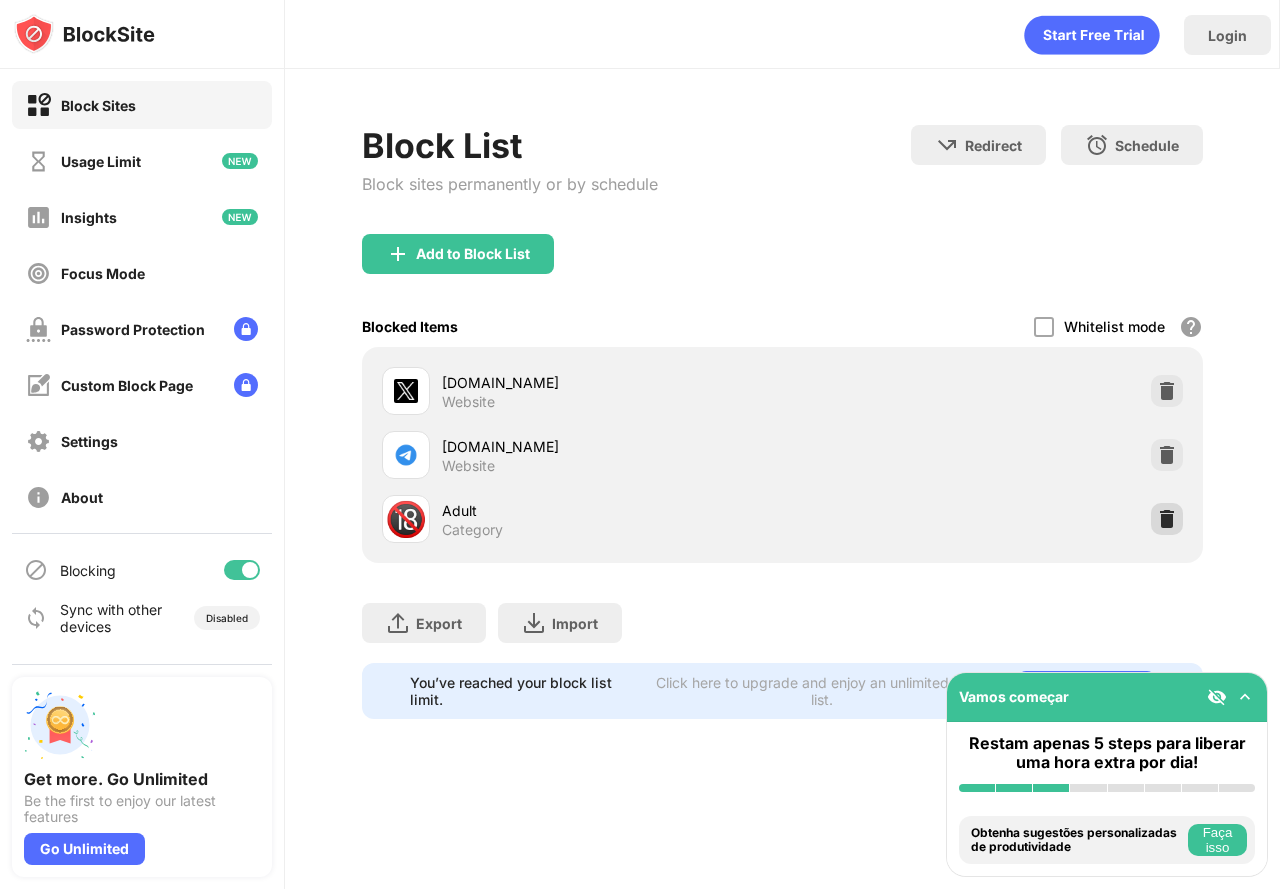 click at bounding box center (1167, 519) 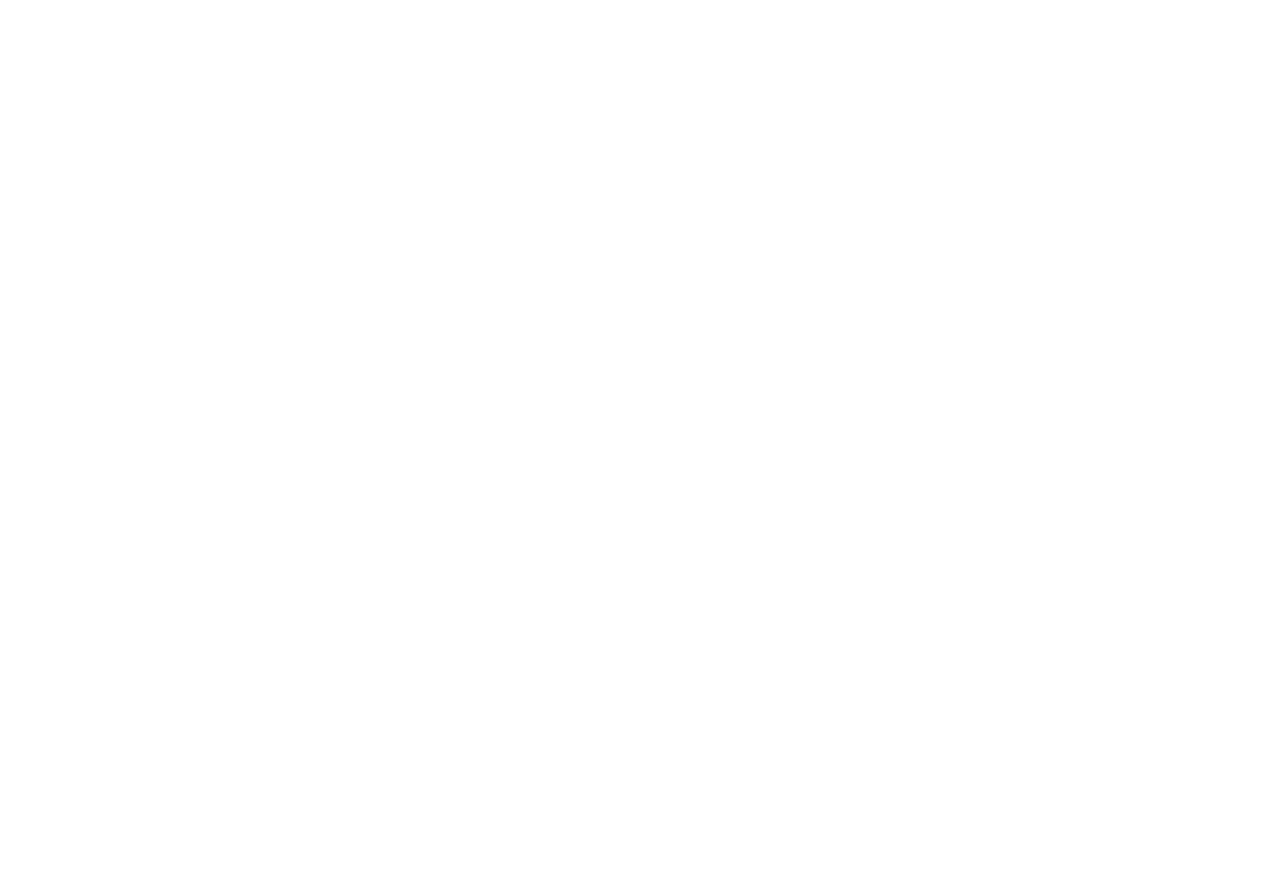 scroll, scrollTop: 0, scrollLeft: 0, axis: both 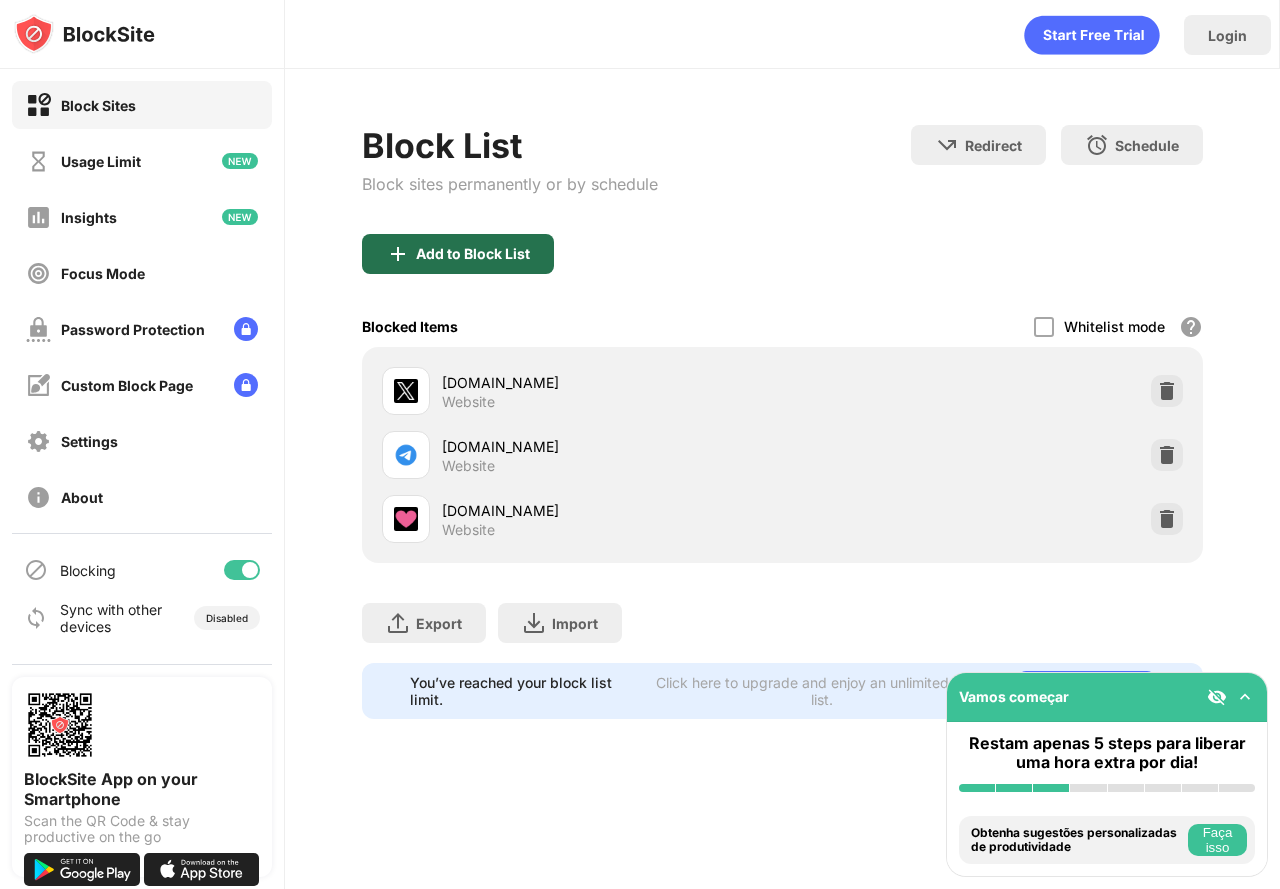 click on "Add to Block List" at bounding box center [458, 254] 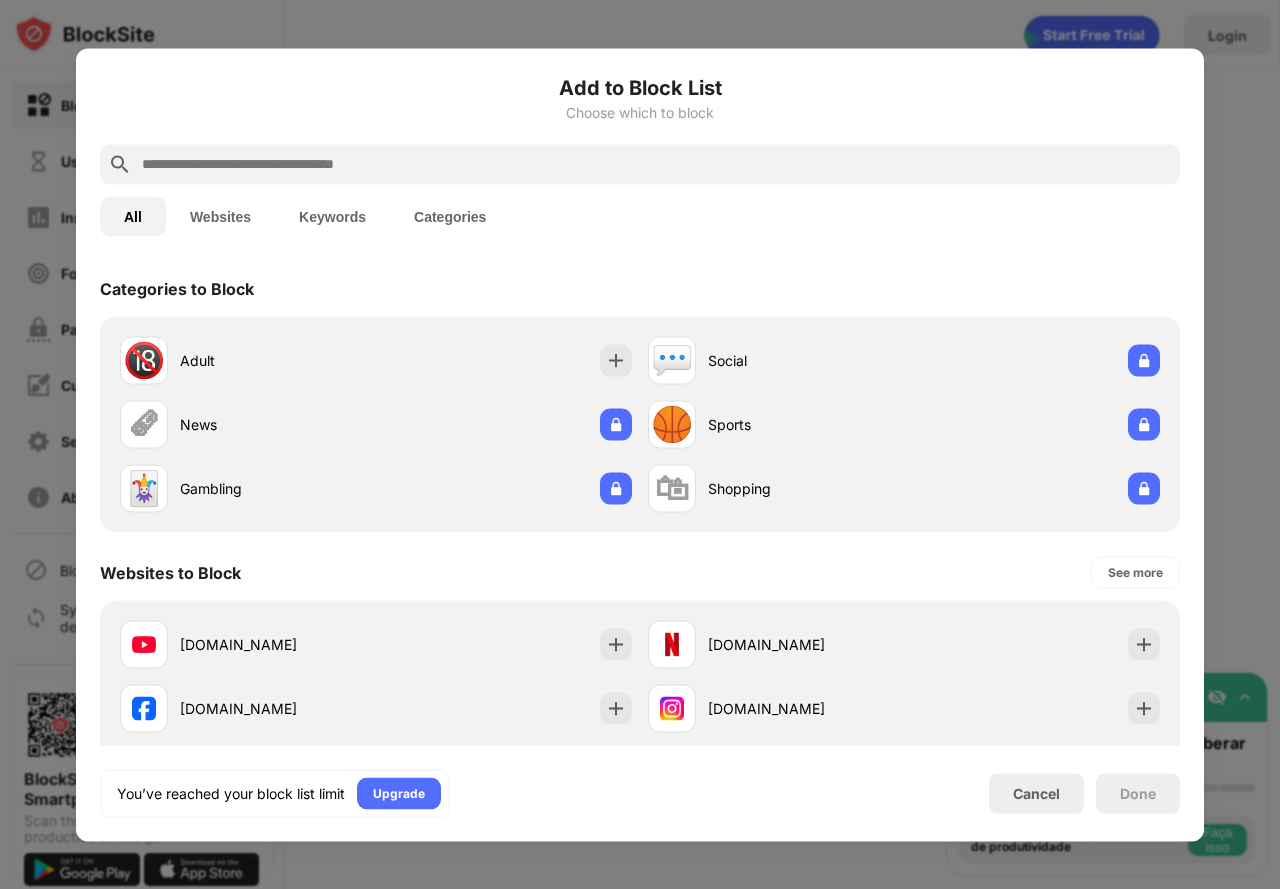 click at bounding box center (640, 444) 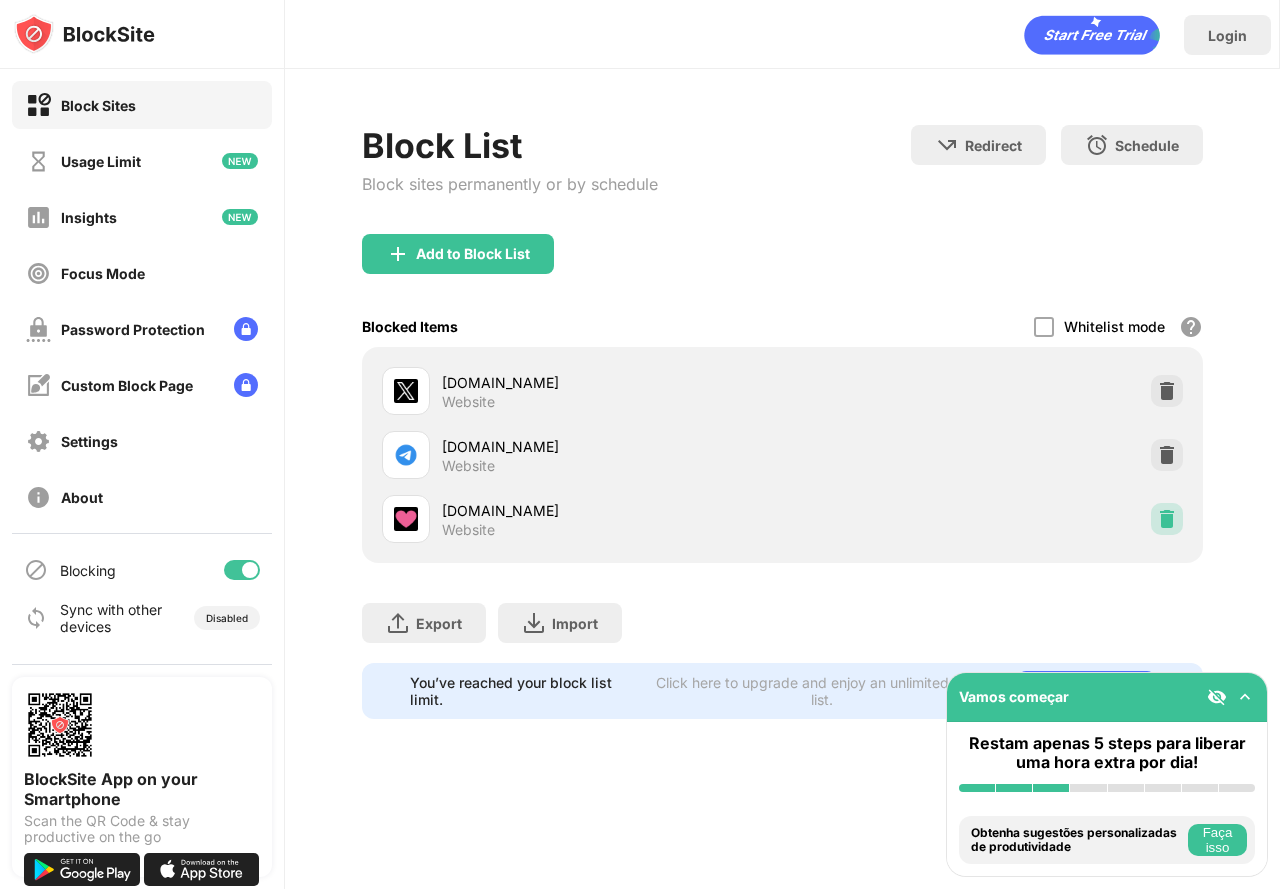 click at bounding box center (1167, 519) 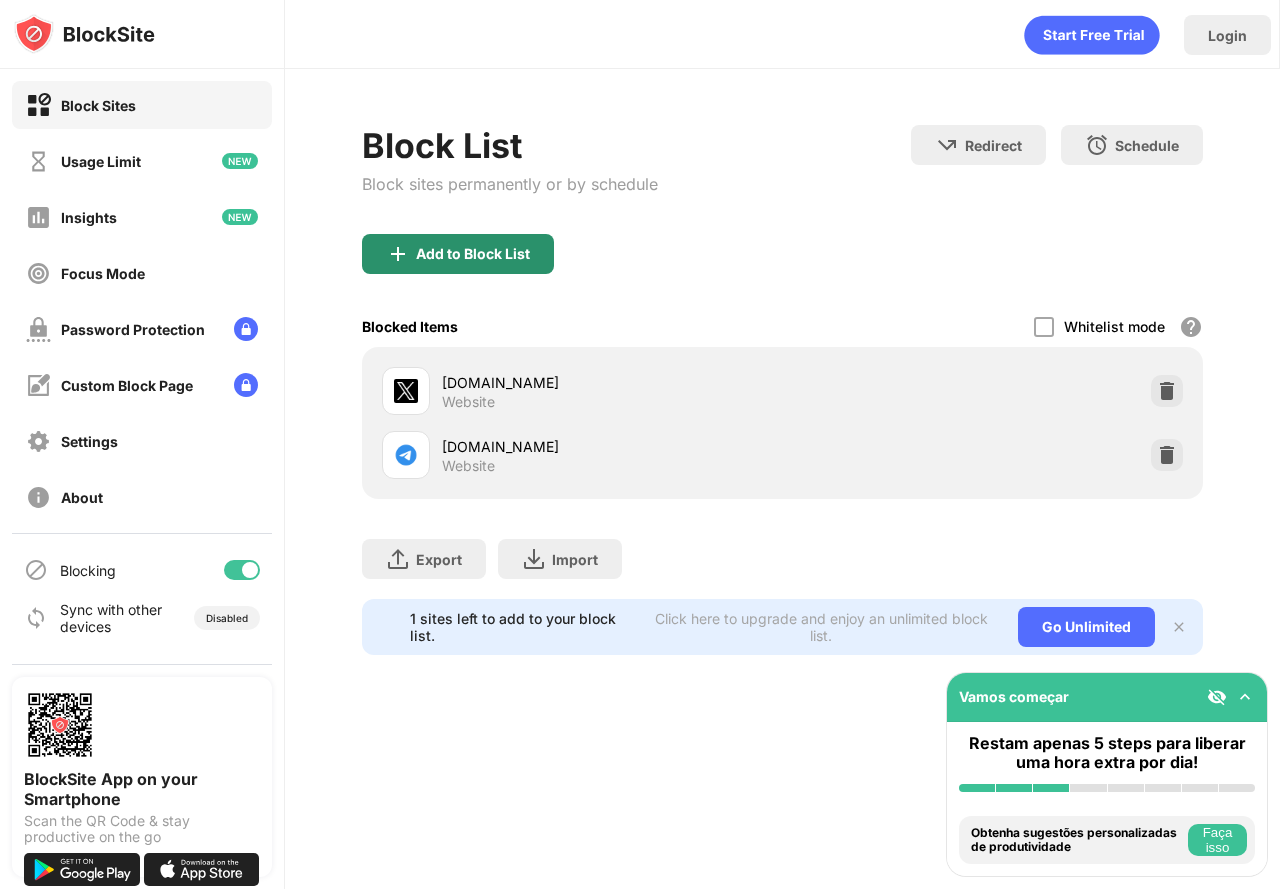 click on "Add to Block List" at bounding box center (458, 254) 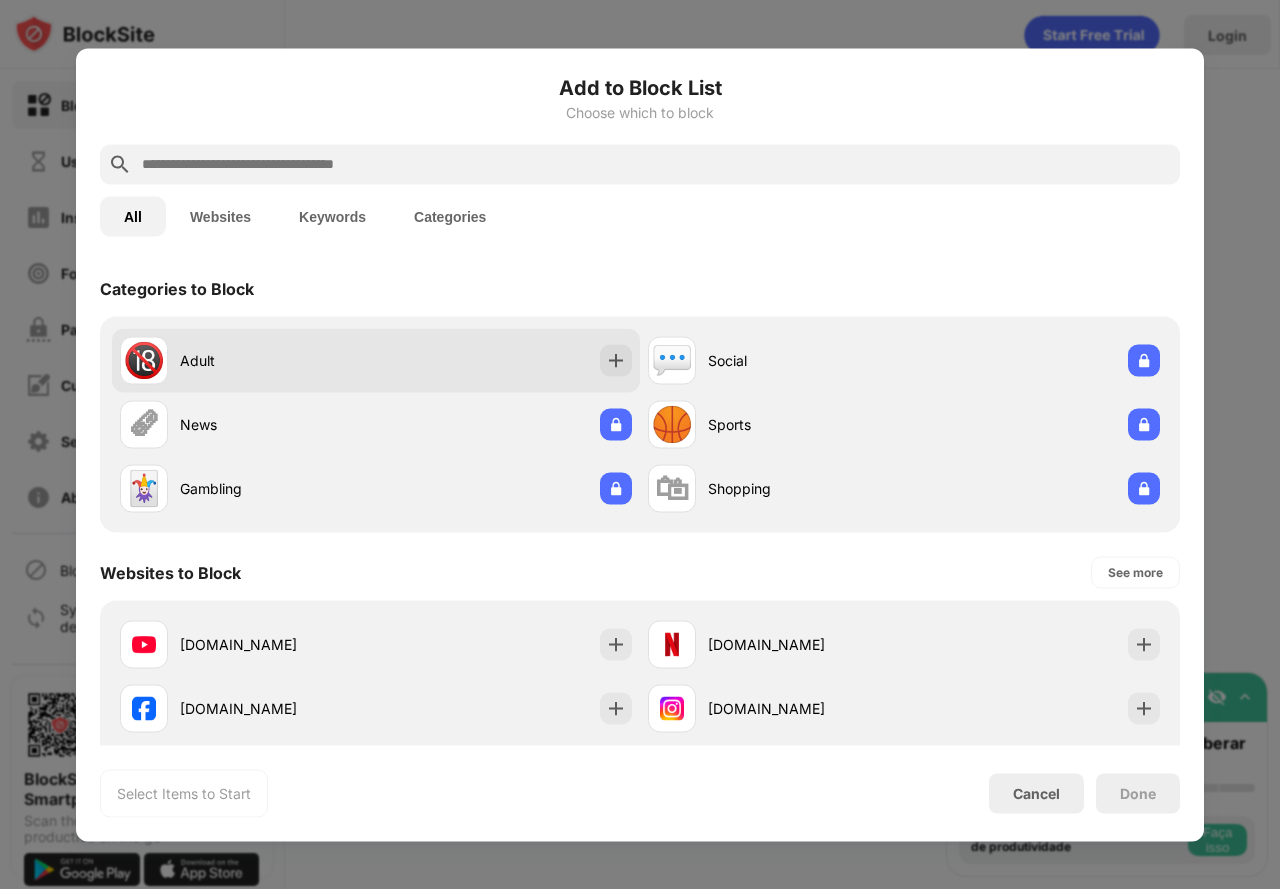 click on "Adult" at bounding box center (278, 360) 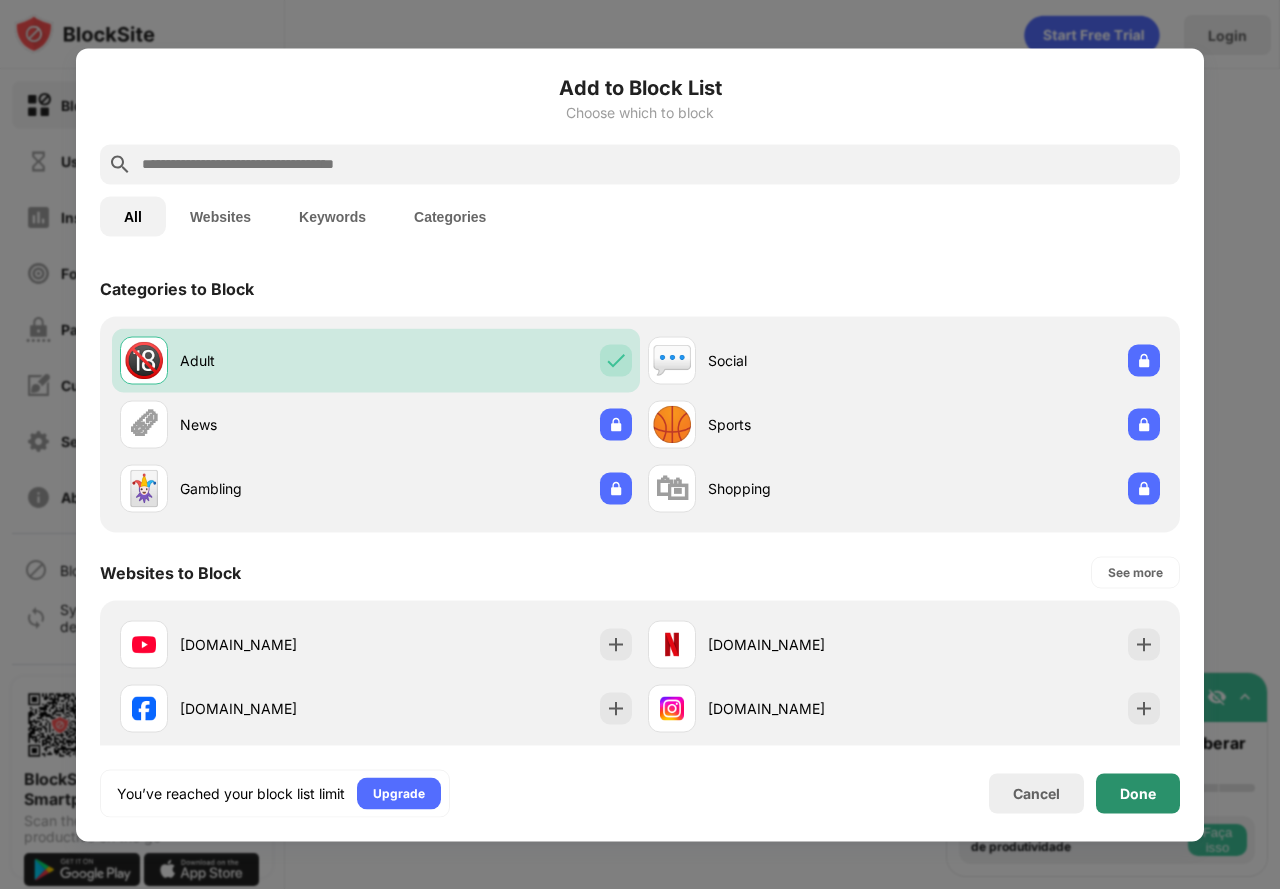 click on "Done" at bounding box center [1138, 793] 